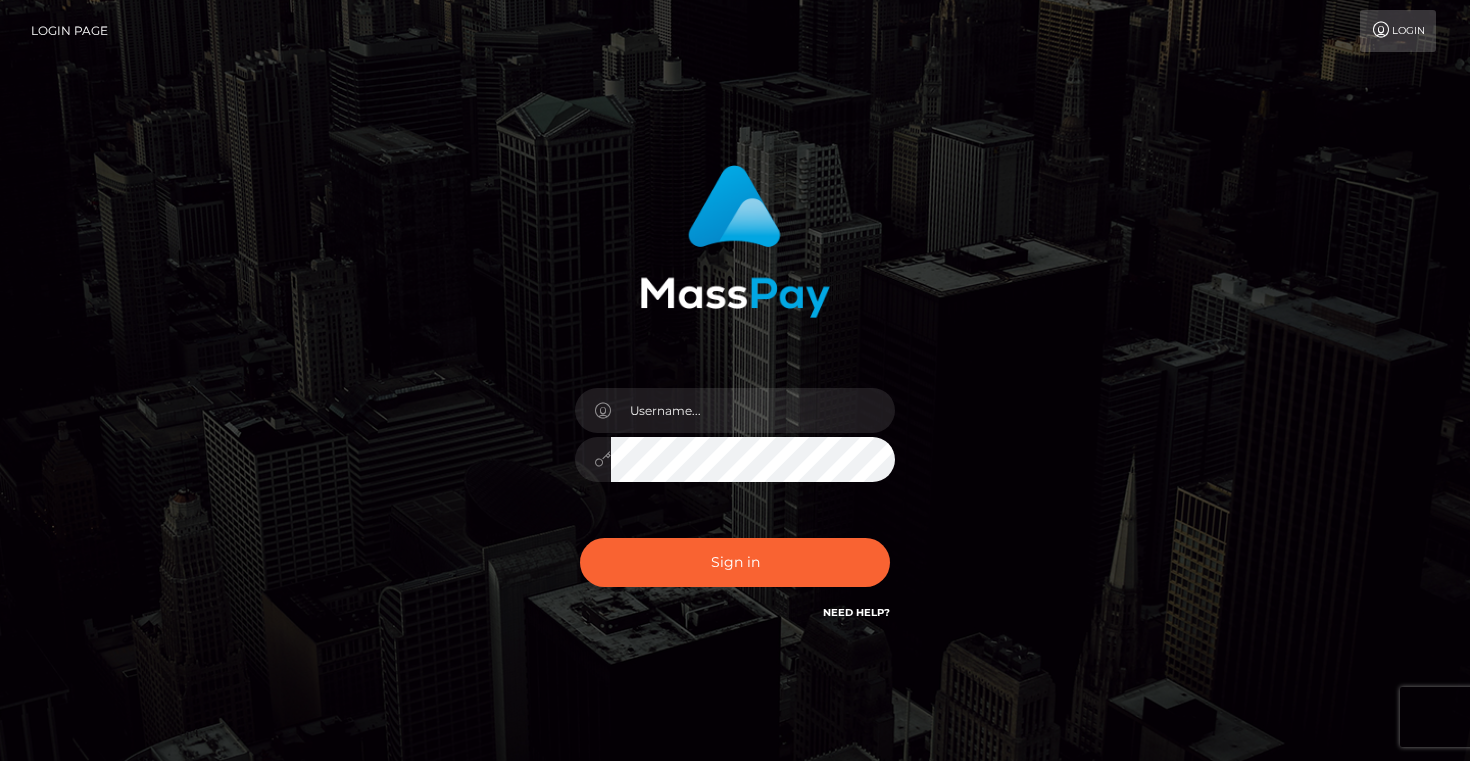 scroll, scrollTop: 0, scrollLeft: 0, axis: both 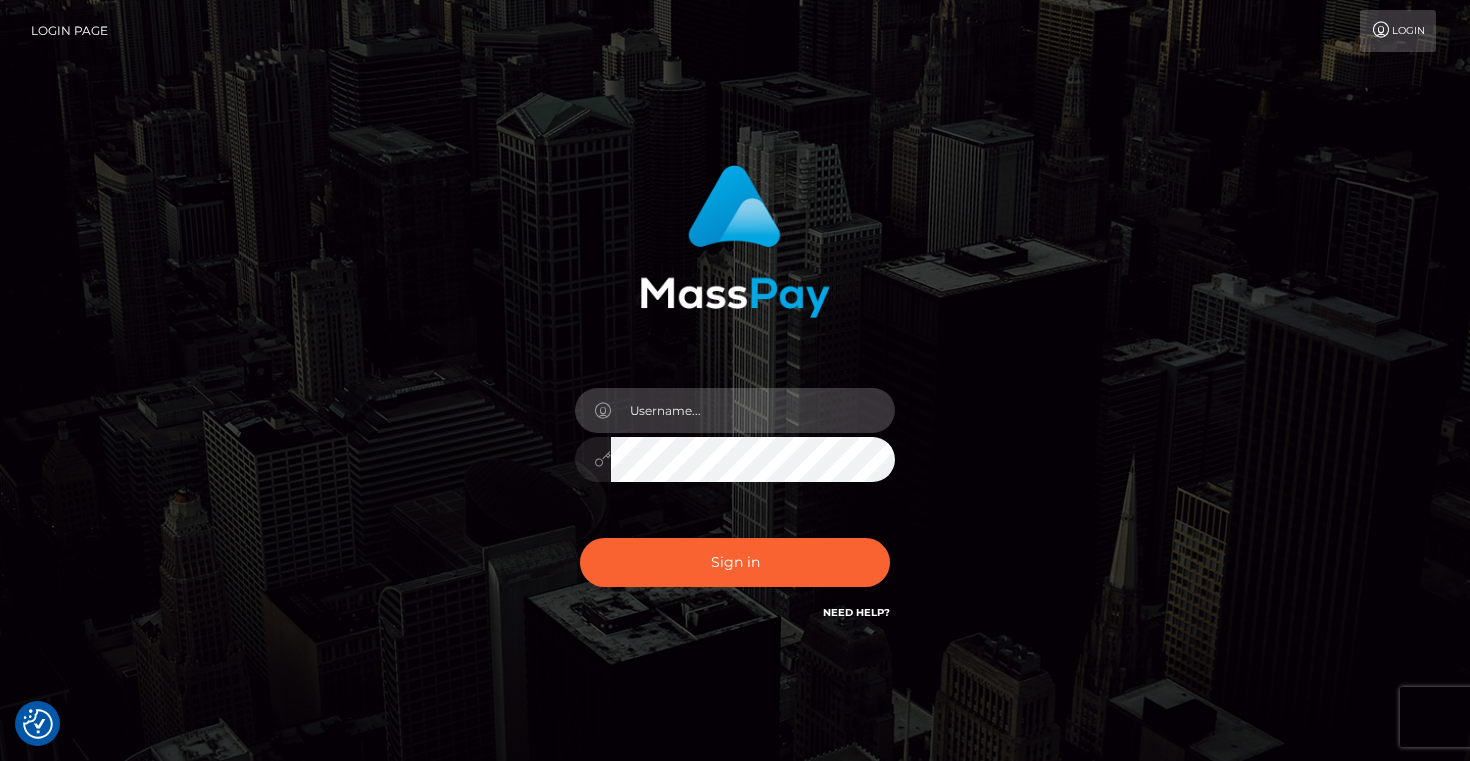click at bounding box center [753, 410] 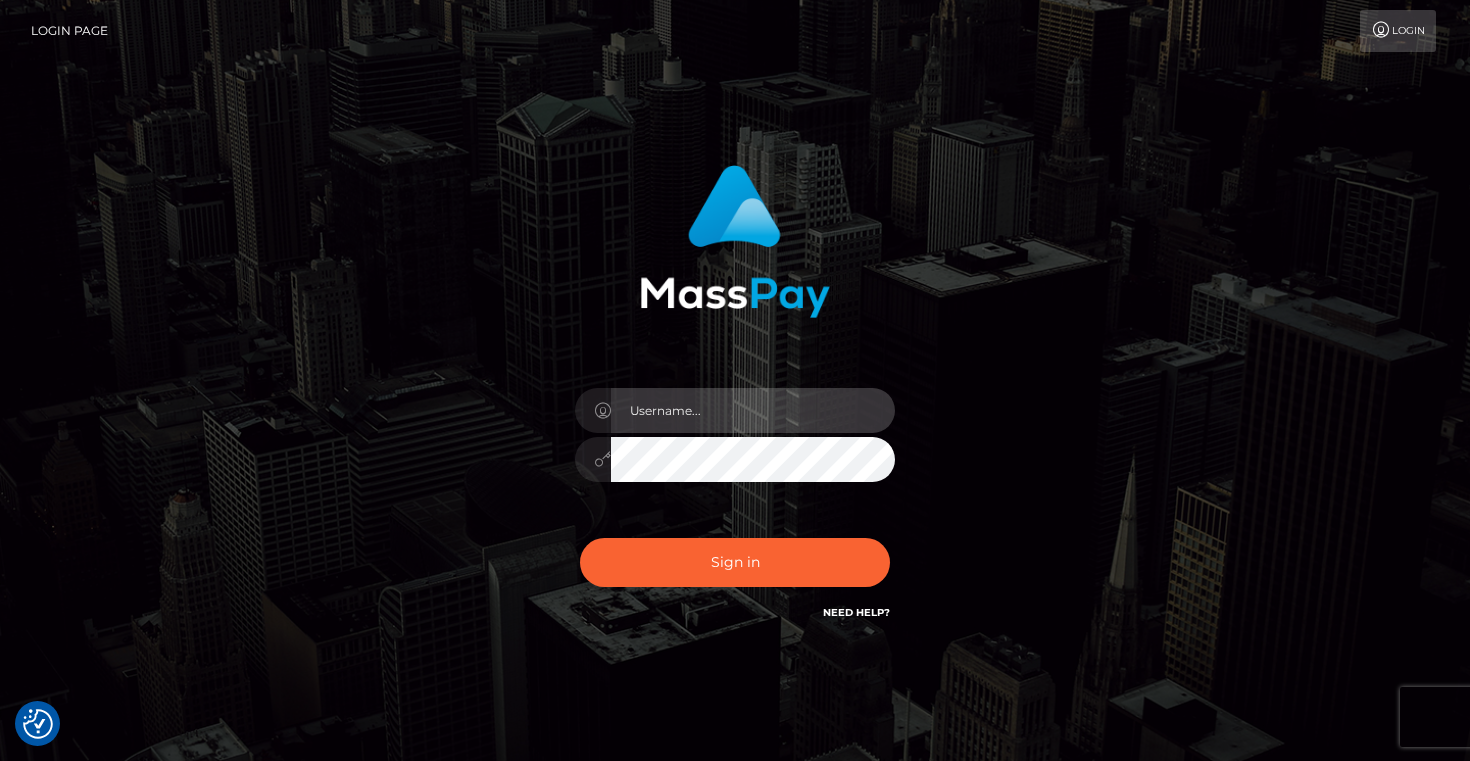 type on "Artem Badlo" 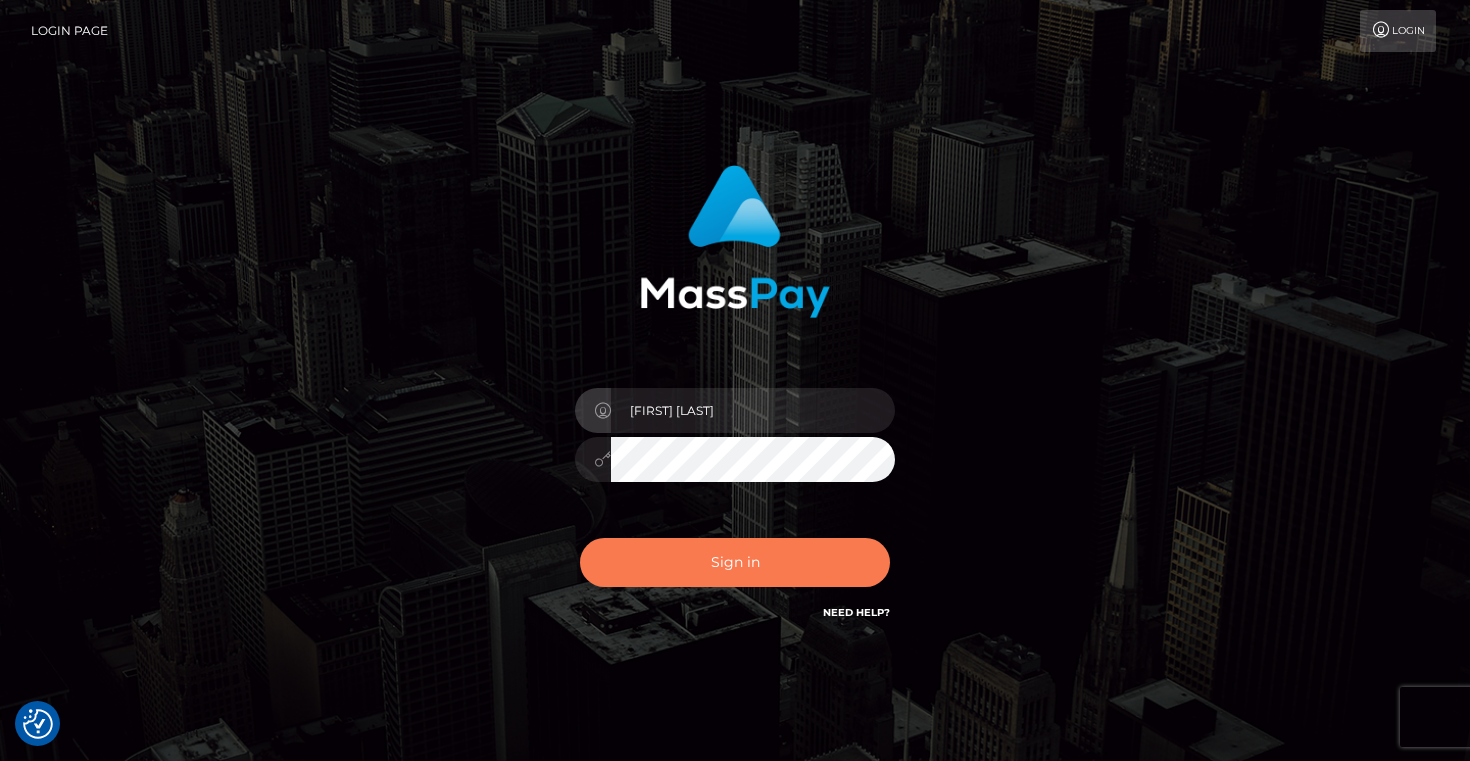 click on "Sign in" at bounding box center (735, 562) 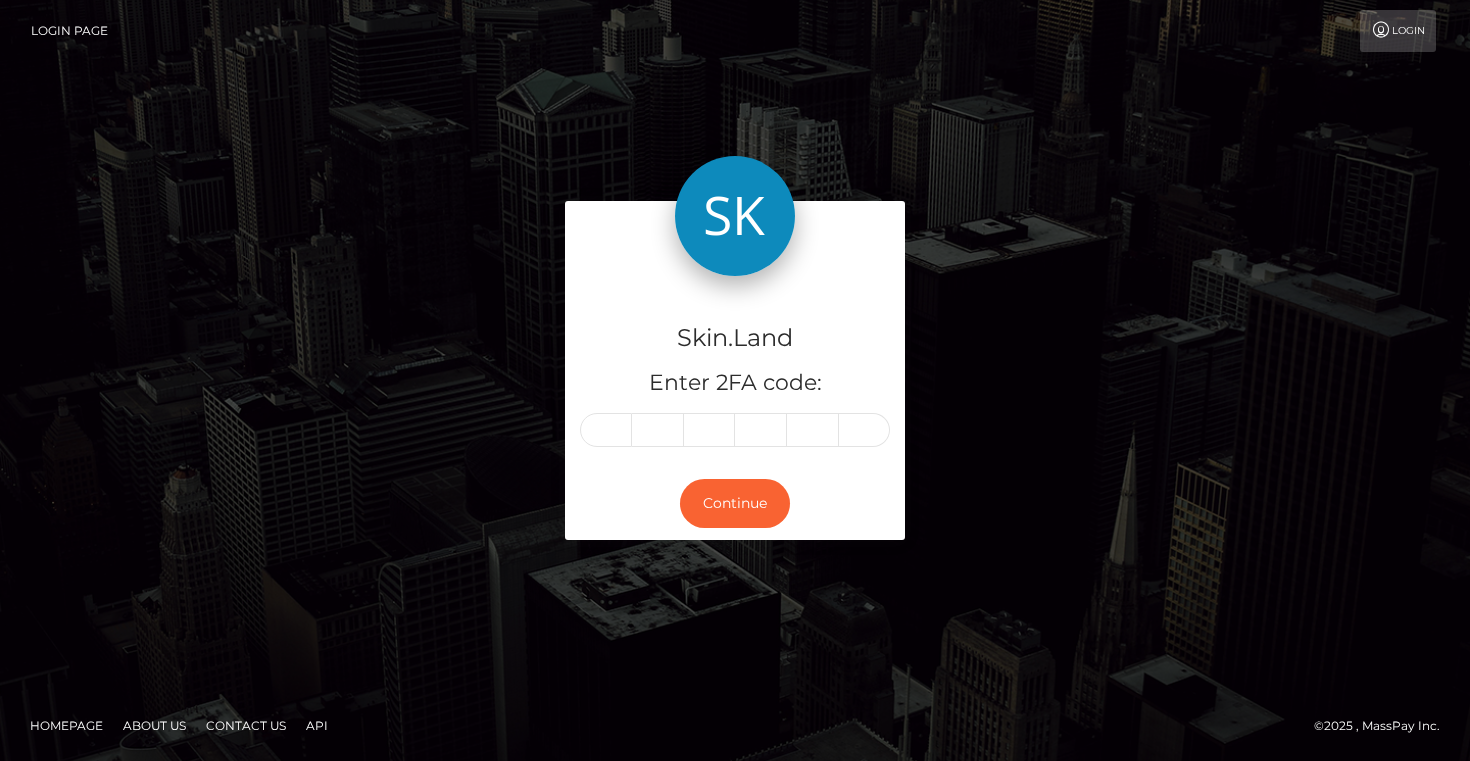 scroll, scrollTop: 0, scrollLeft: 0, axis: both 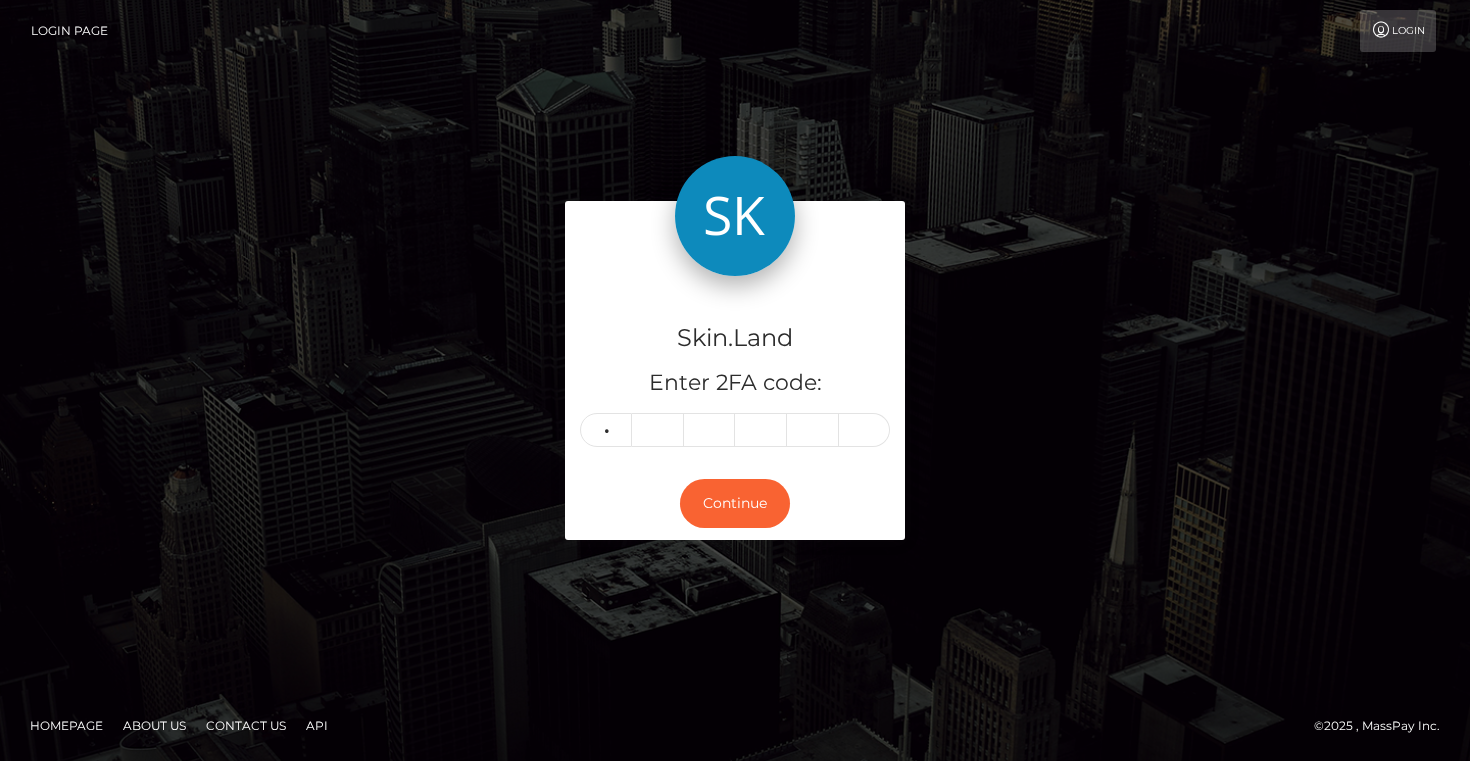 type on "3" 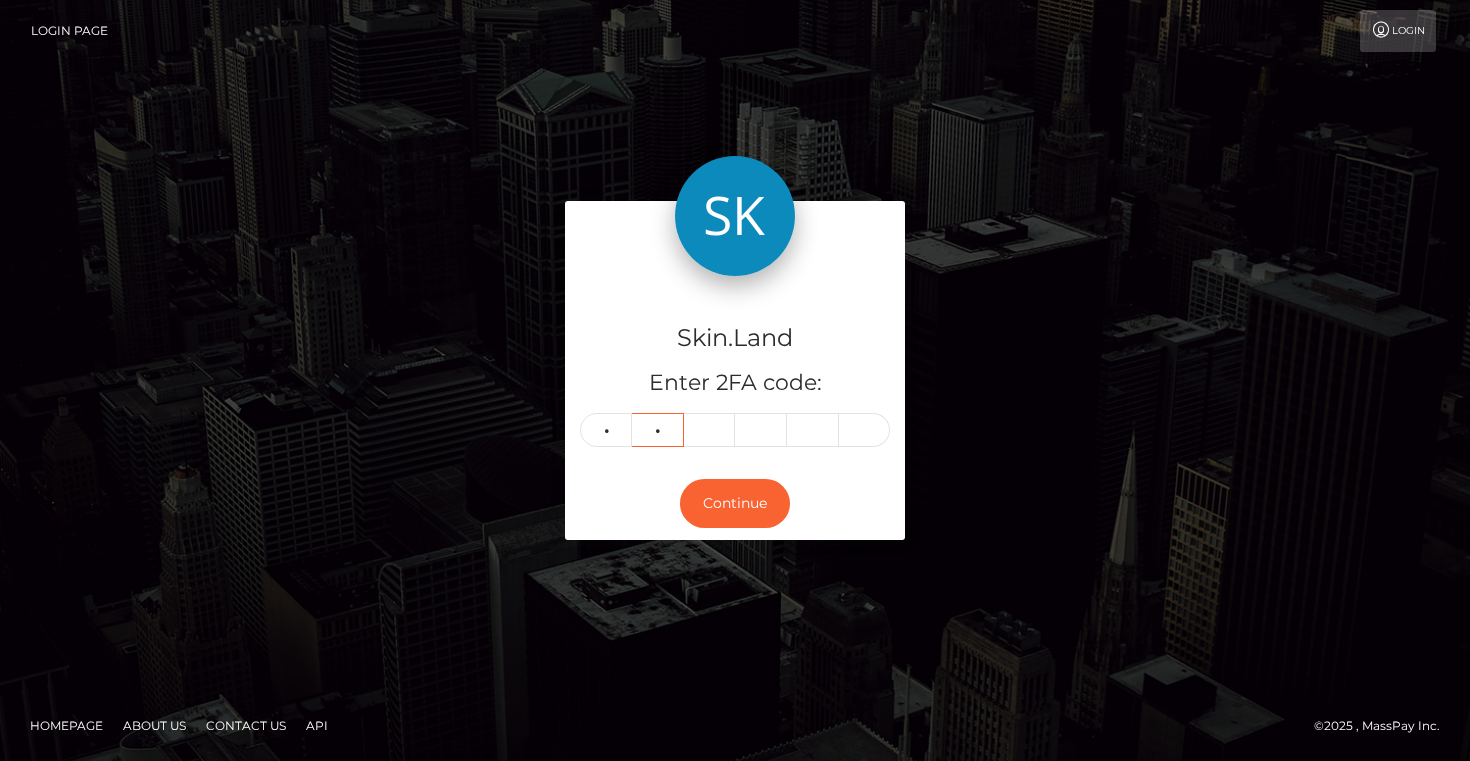 type on "5" 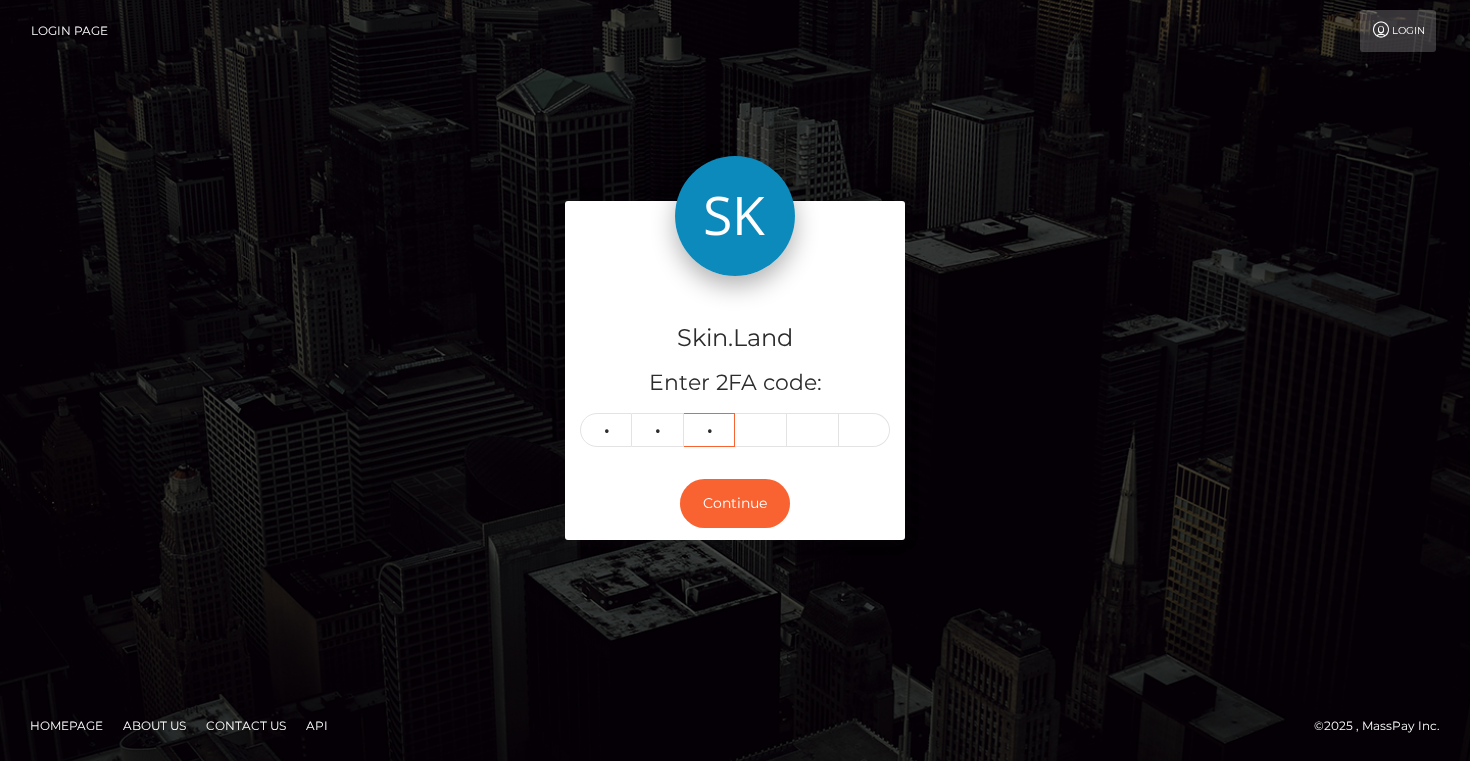 type on "2" 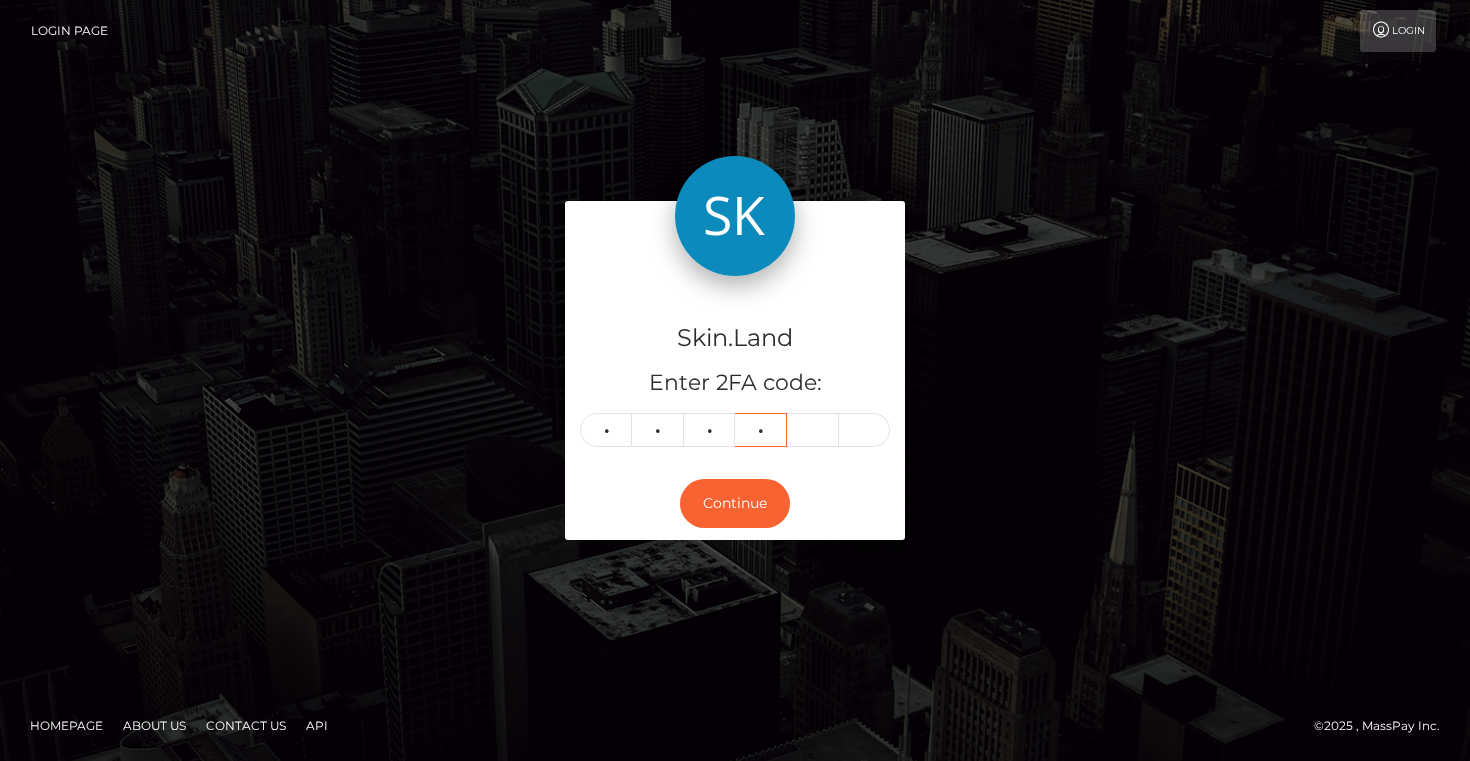 type on "1" 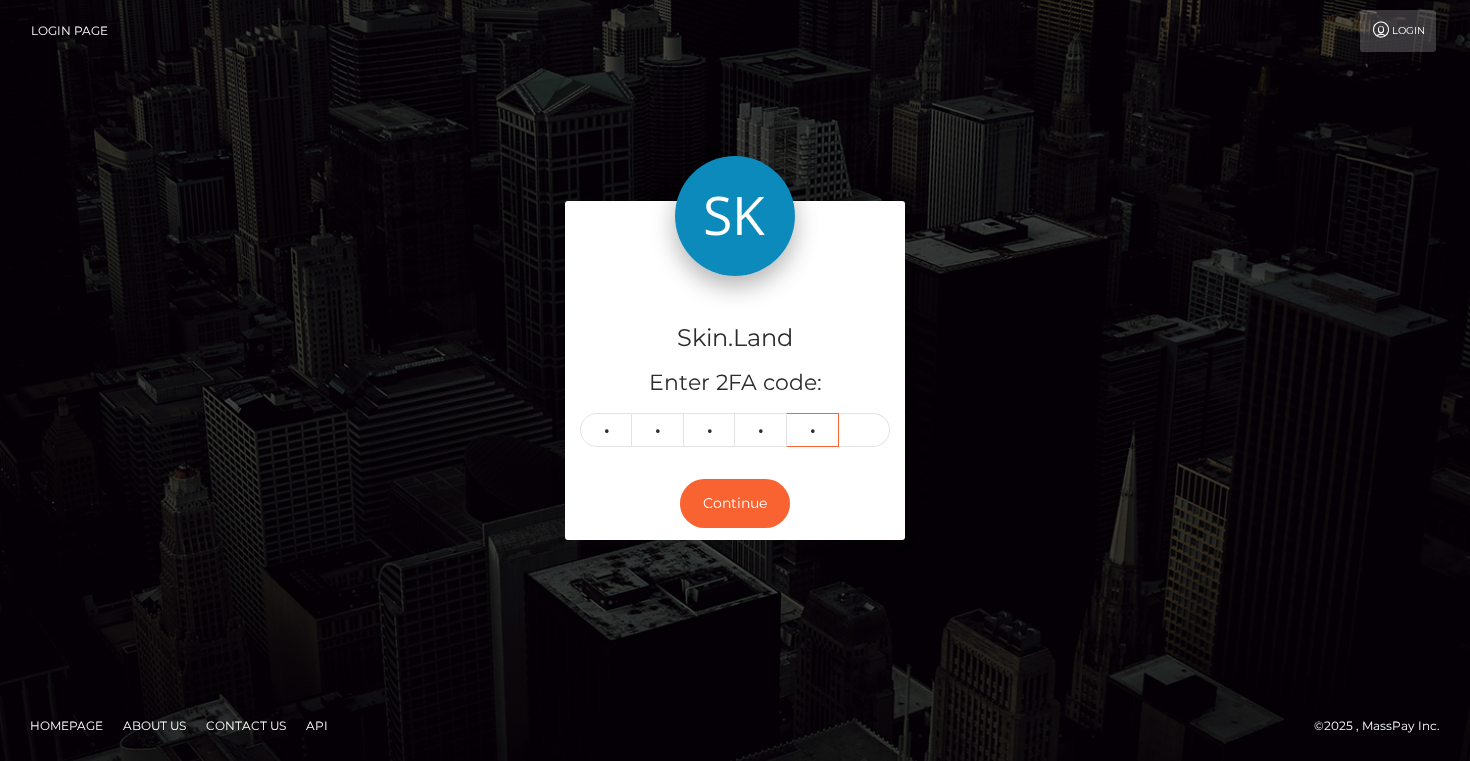 type on "1" 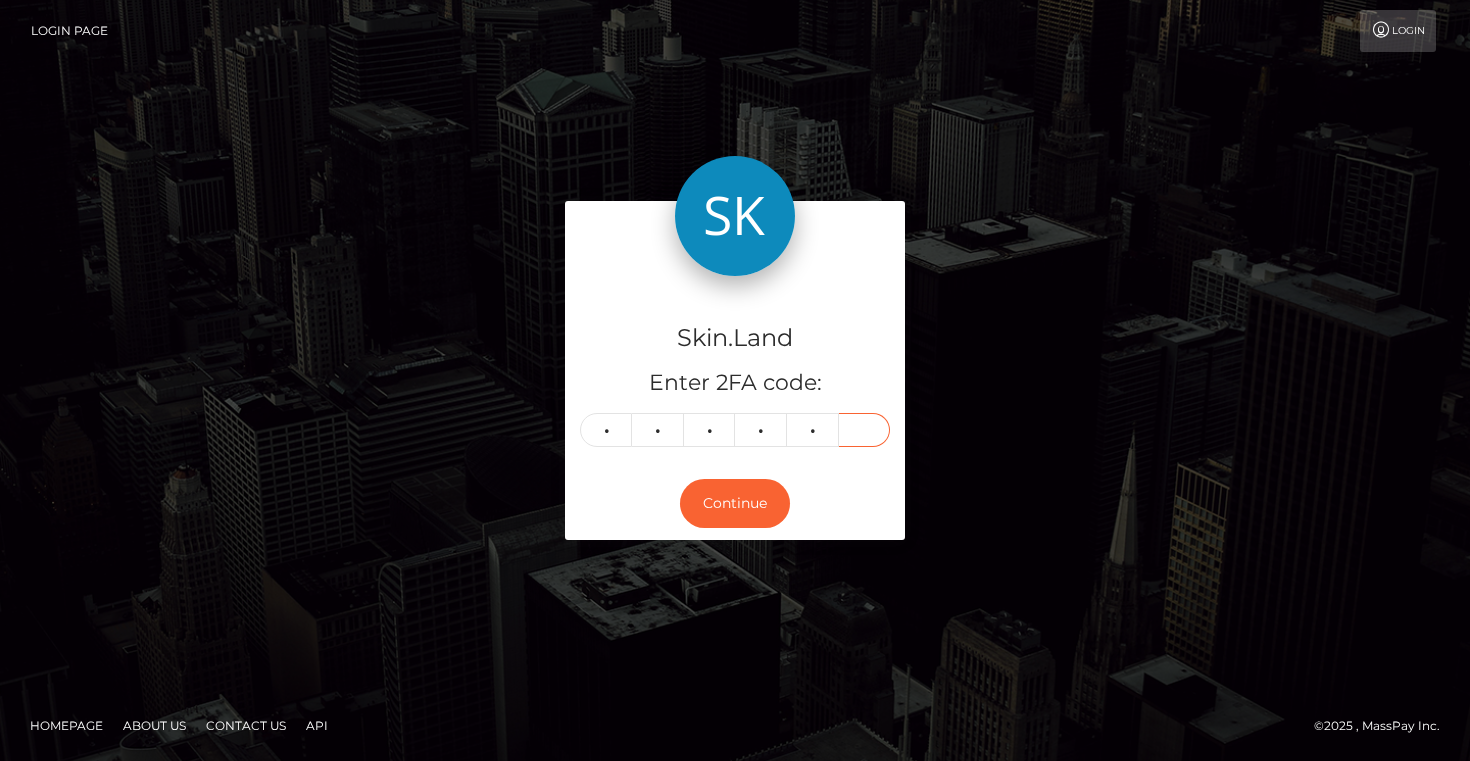 type on "2" 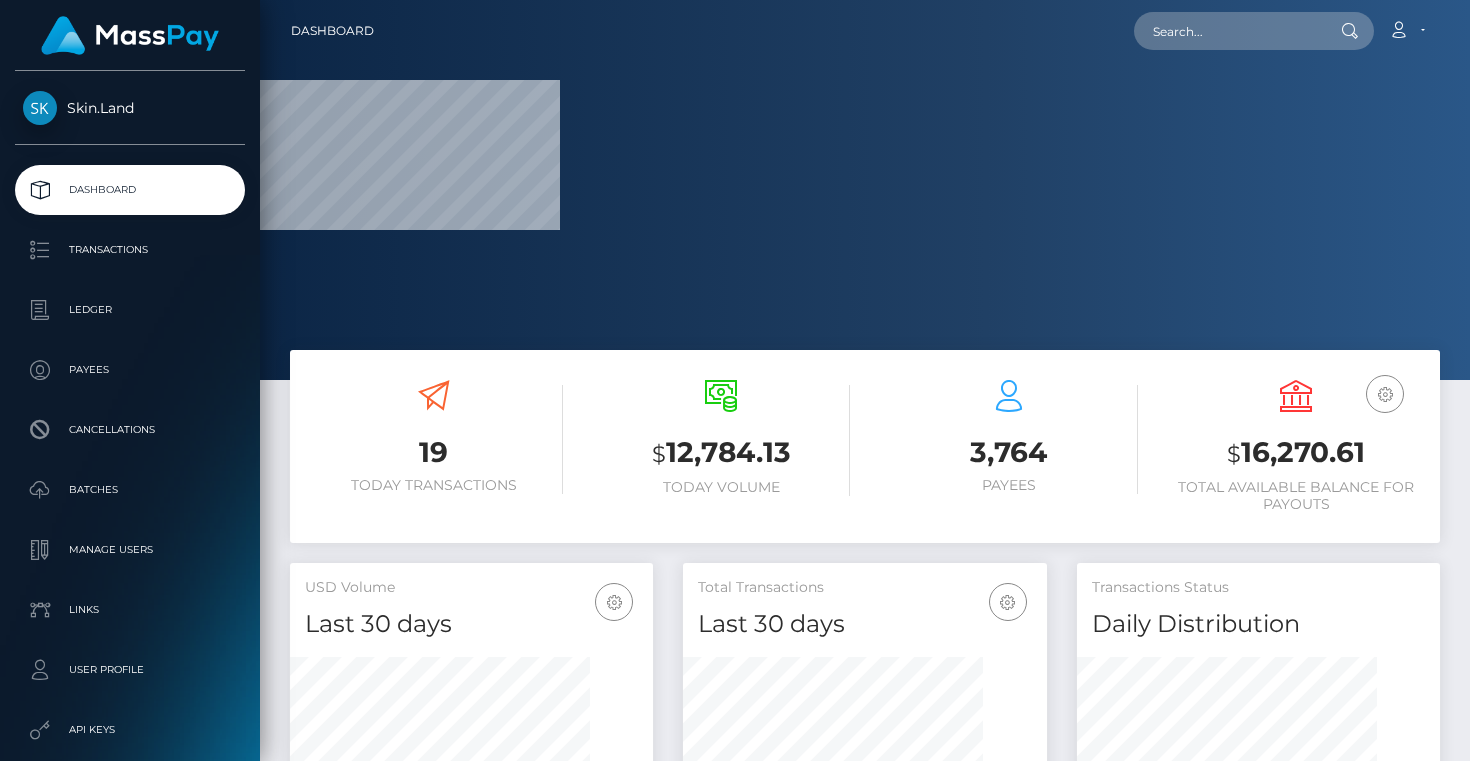 scroll, scrollTop: 0, scrollLeft: 0, axis: both 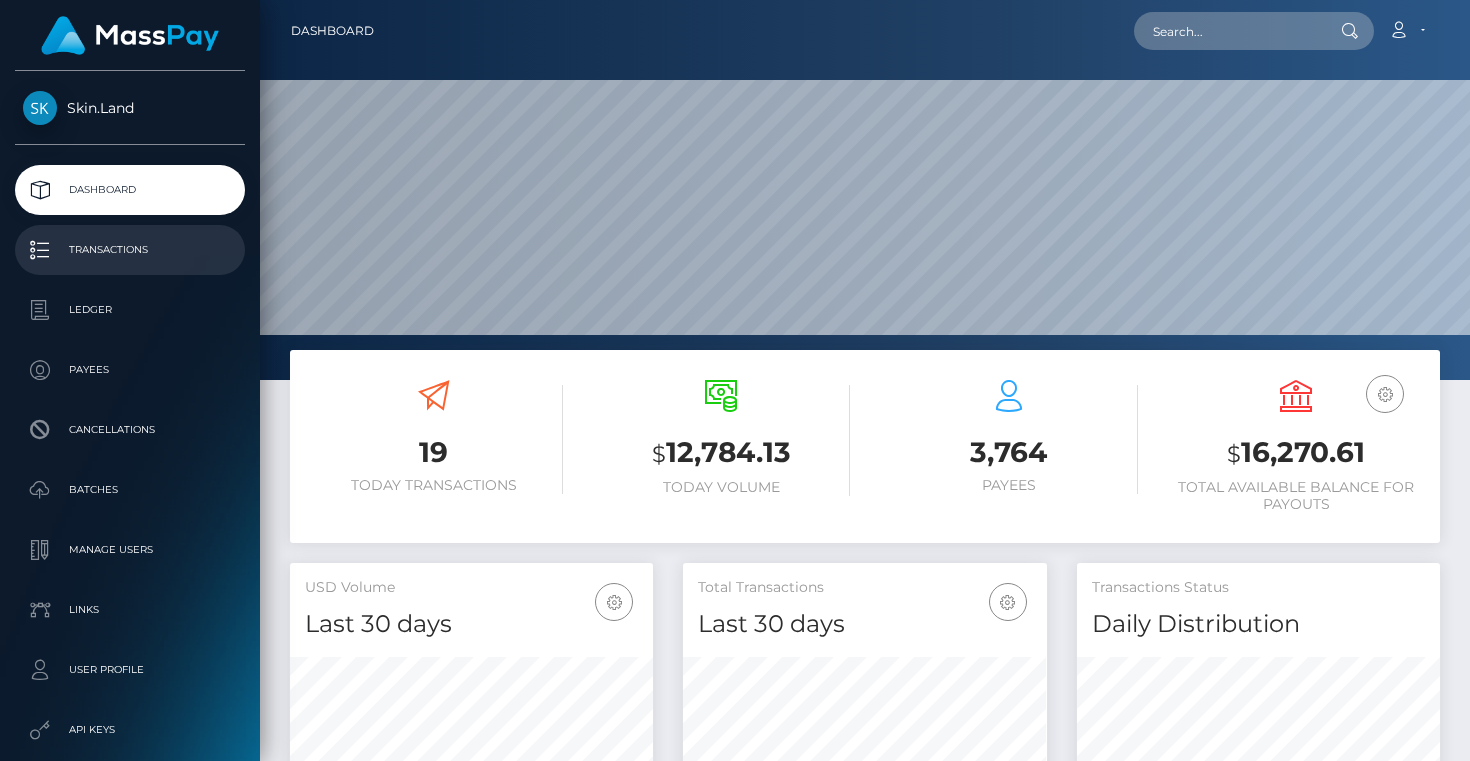 click on "Transactions" at bounding box center [130, 250] 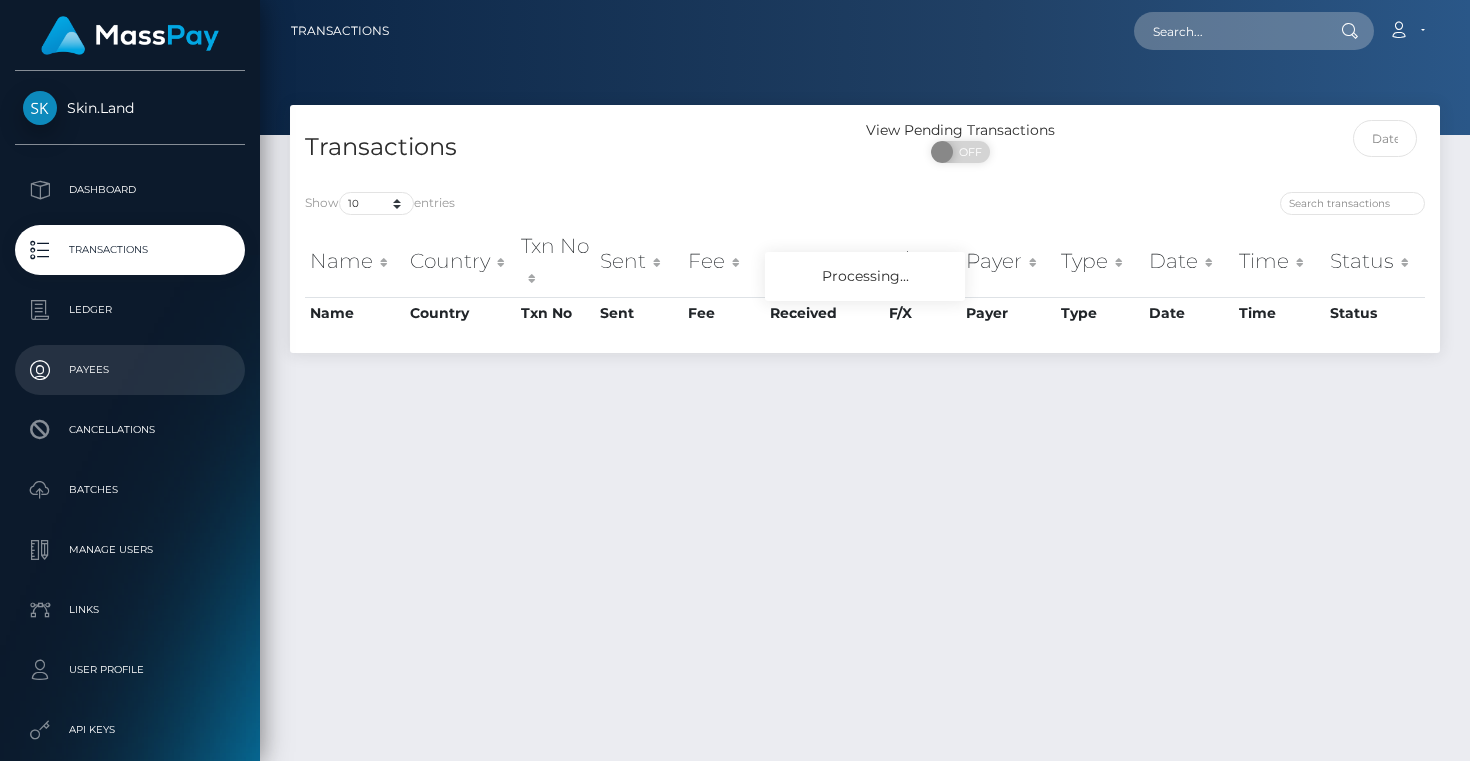 scroll, scrollTop: 0, scrollLeft: 0, axis: both 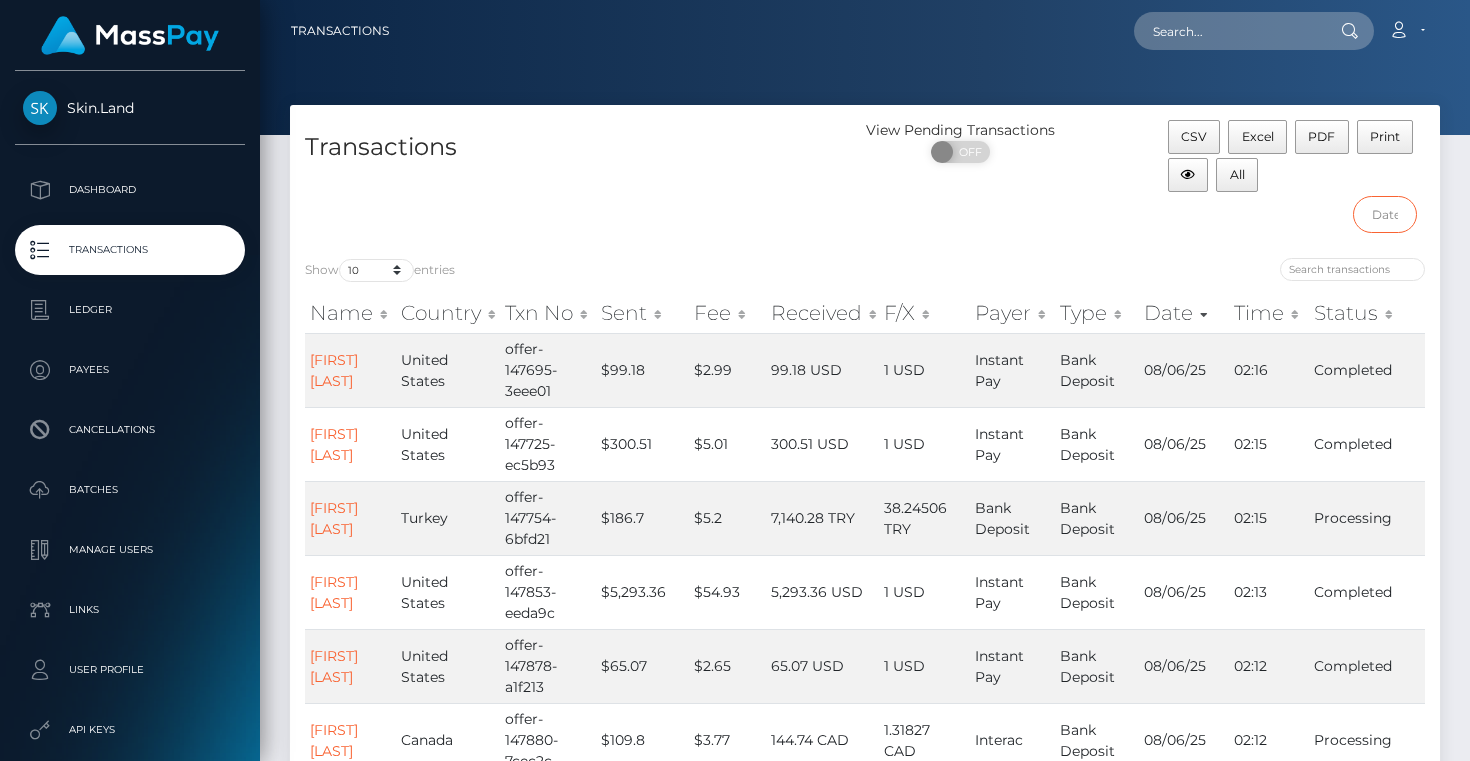 click at bounding box center (1385, 214) 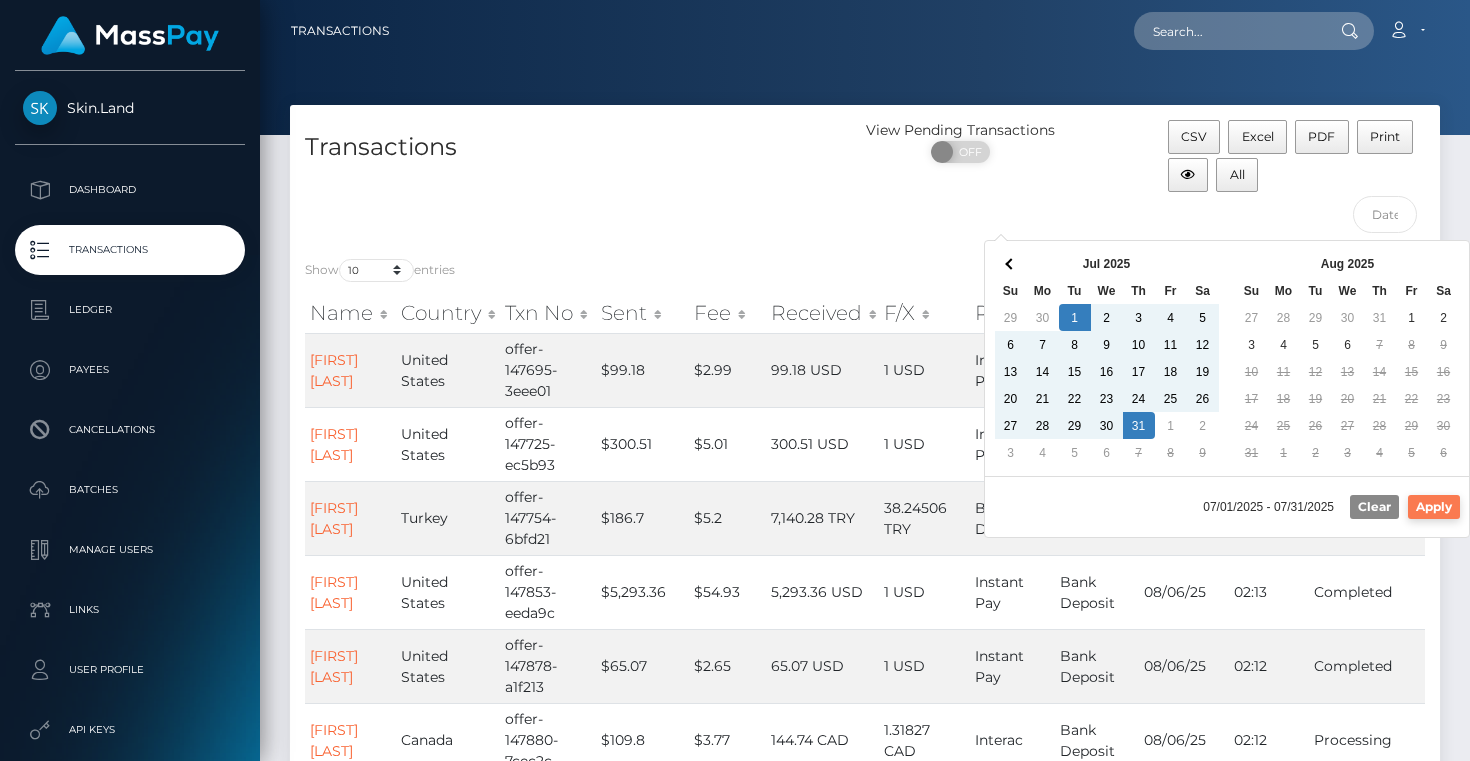 click on "Apply" at bounding box center [1434, 507] 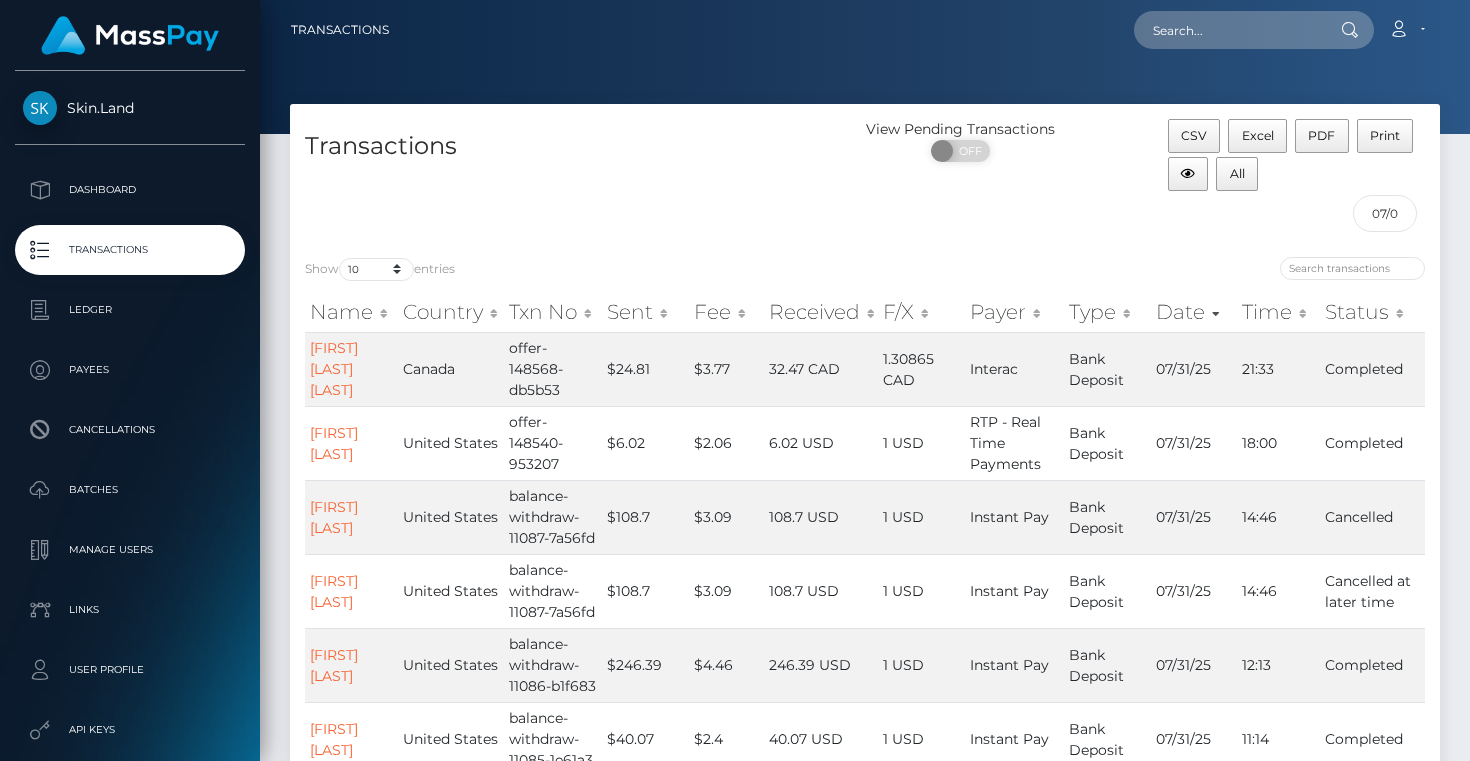 scroll, scrollTop: 0, scrollLeft: 0, axis: both 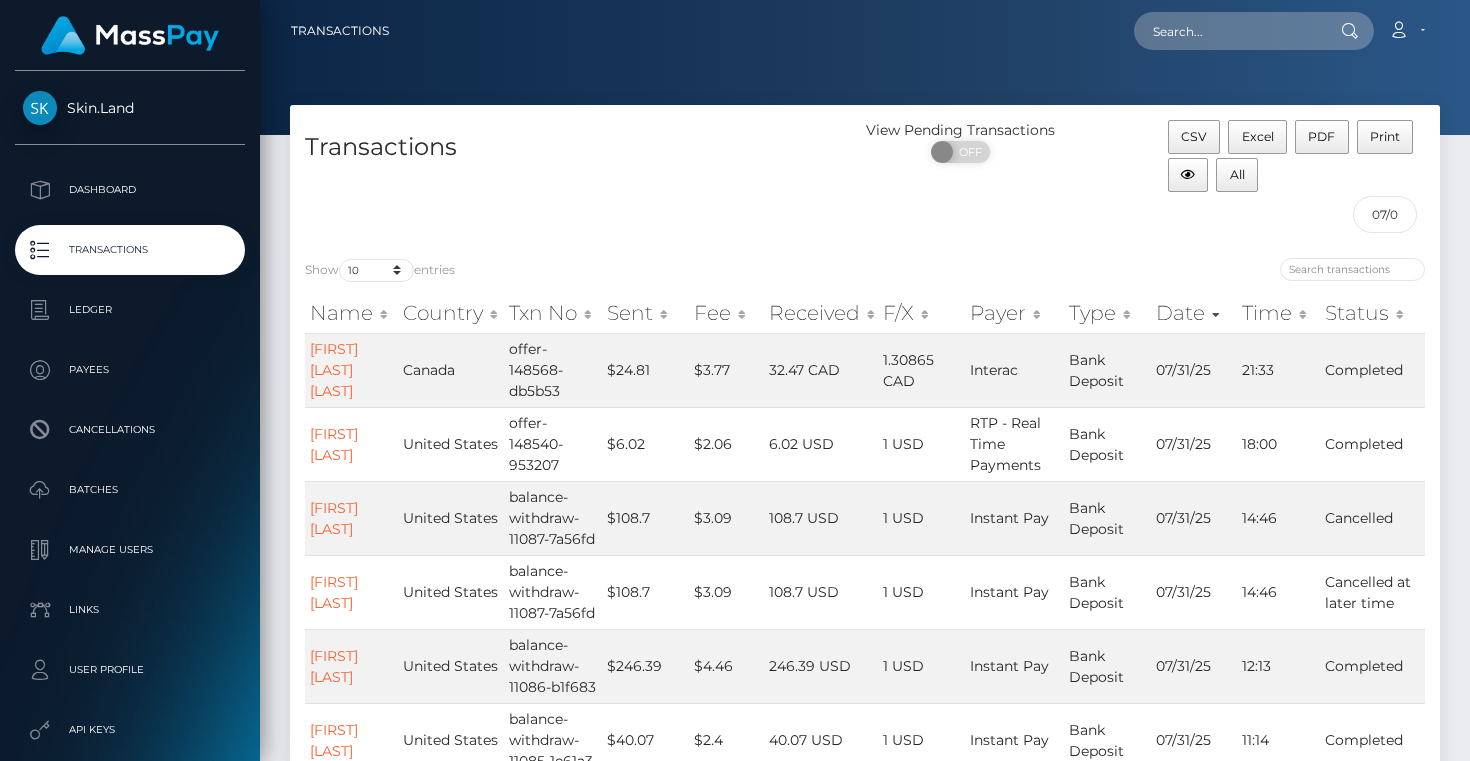click at bounding box center [1152, 272] 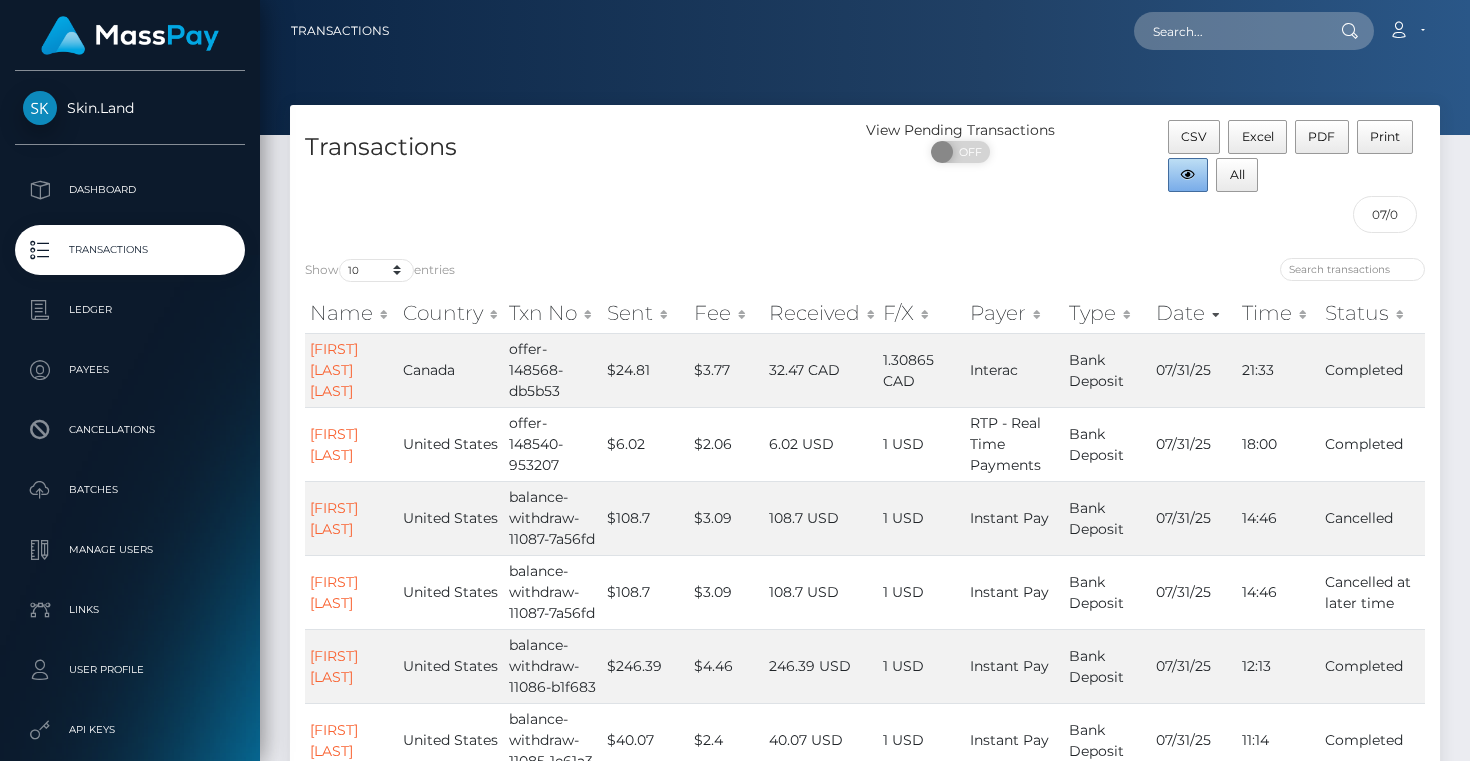 click at bounding box center (1188, 175) 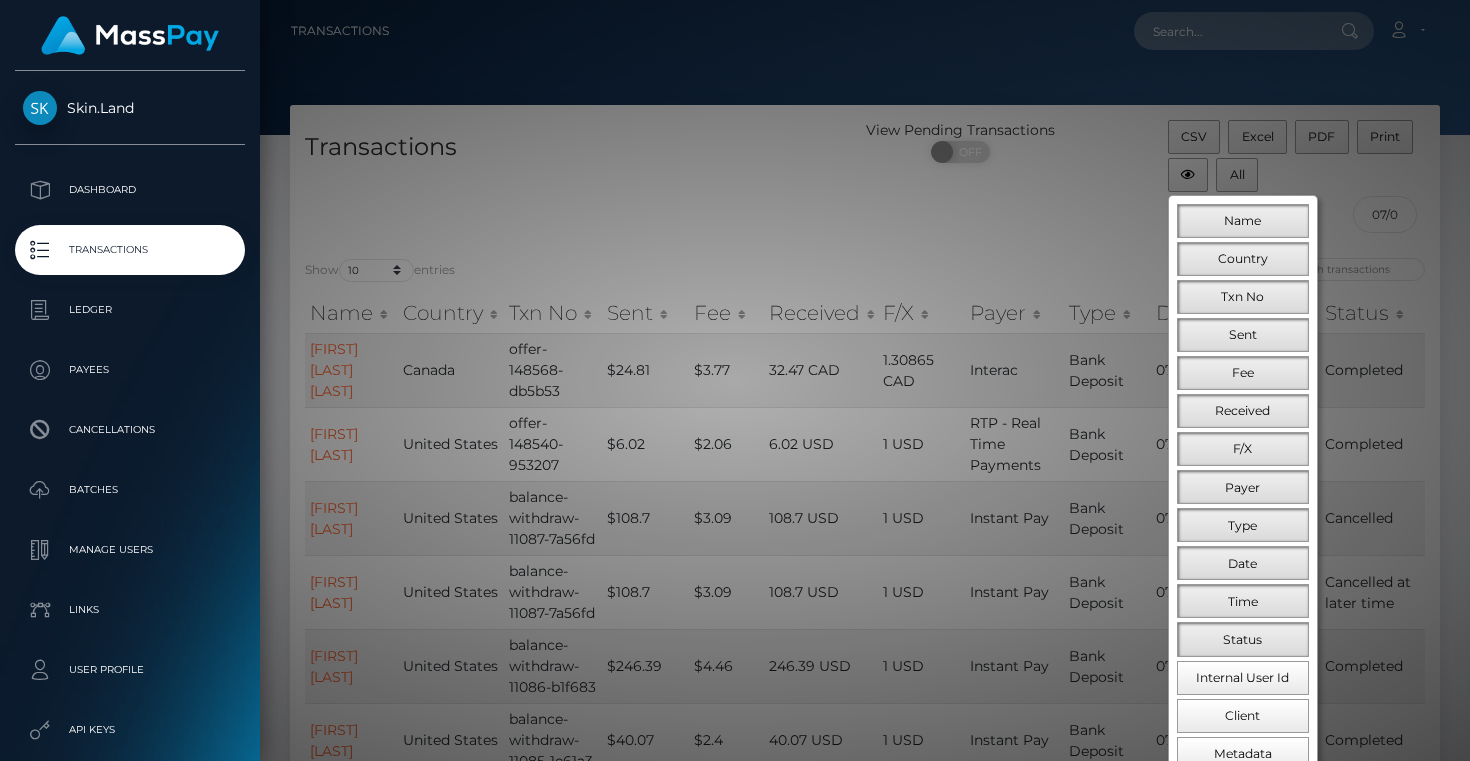 click at bounding box center [735, 380] 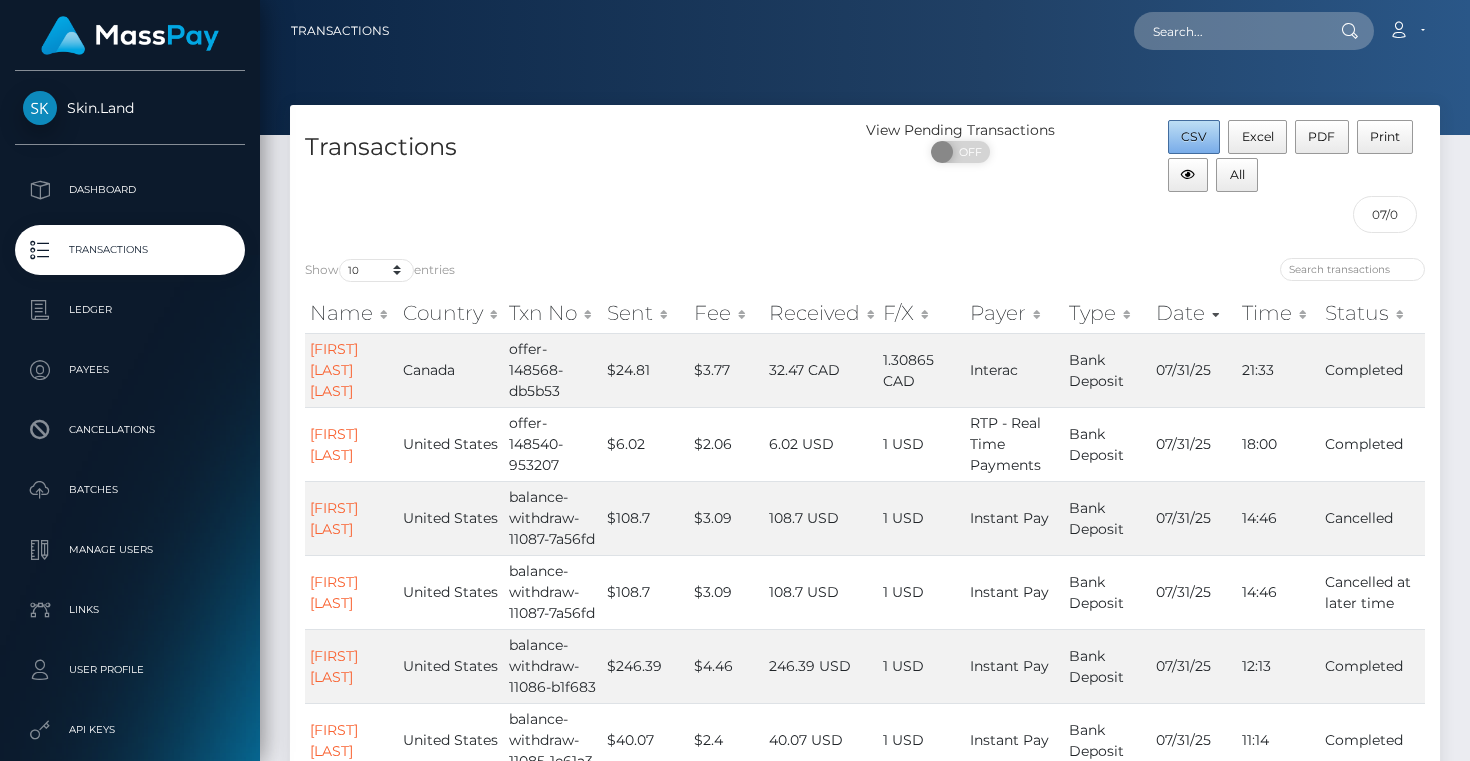 click on "CSV" at bounding box center [1194, 137] 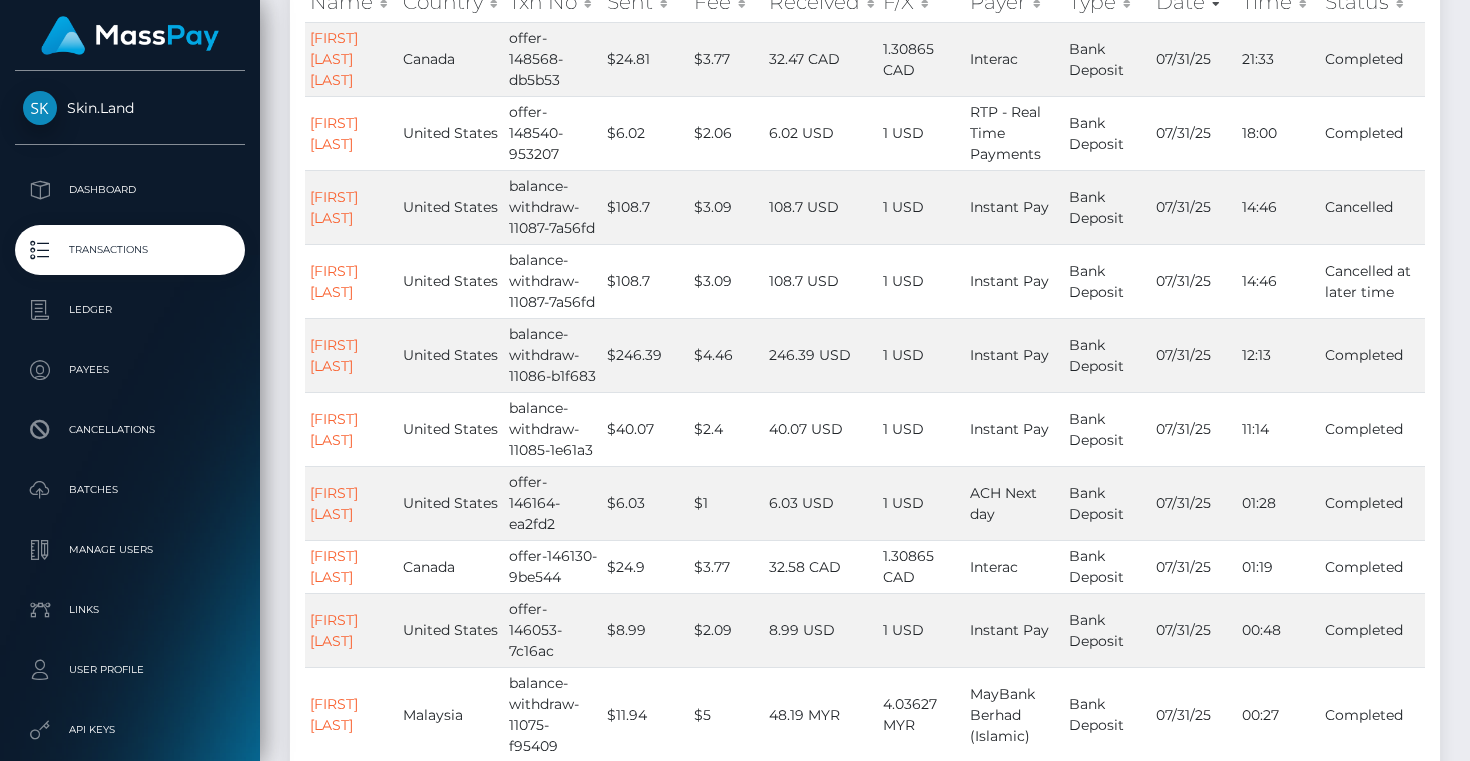 scroll, scrollTop: 0, scrollLeft: 0, axis: both 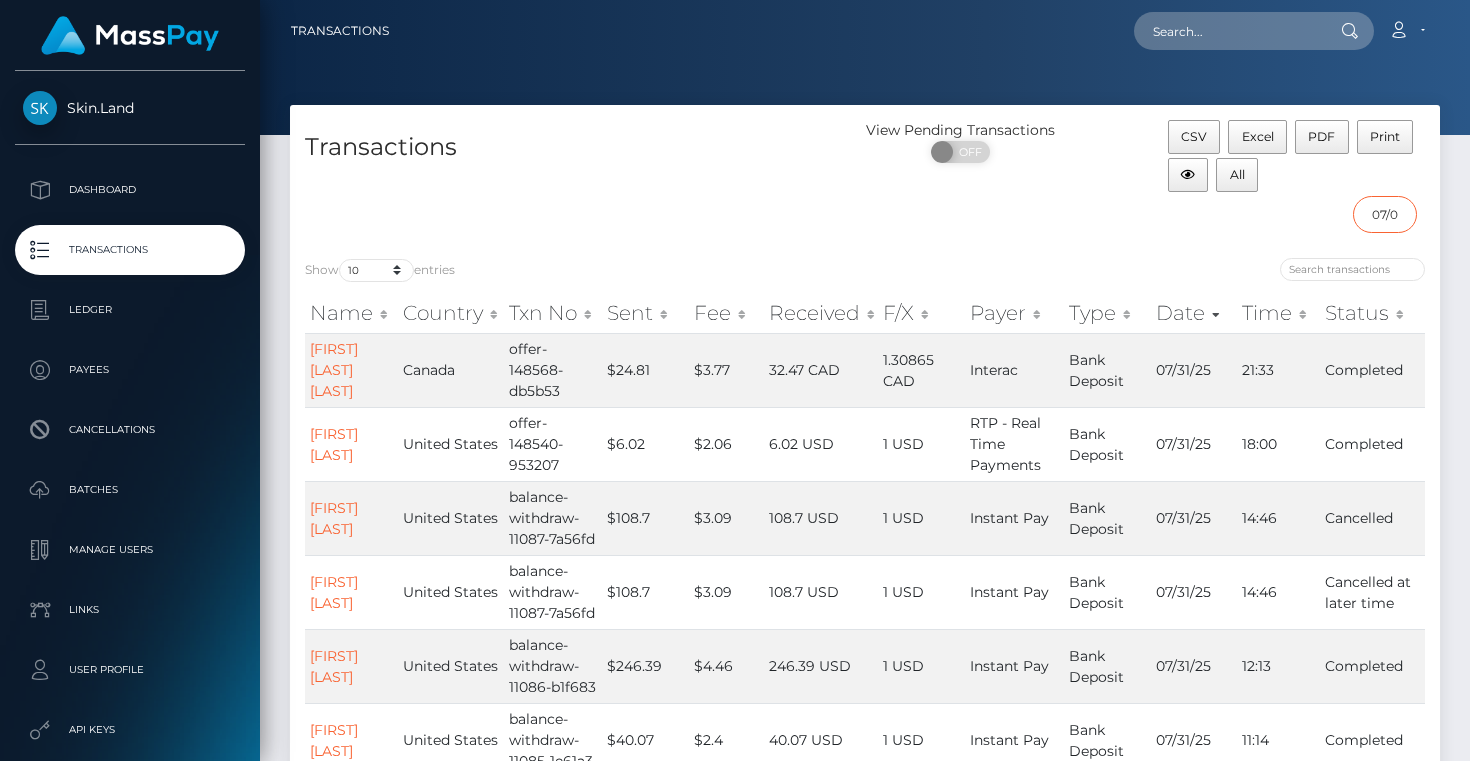 click on "07/01/2025 - 07/31/2025" at bounding box center (1385, 214) 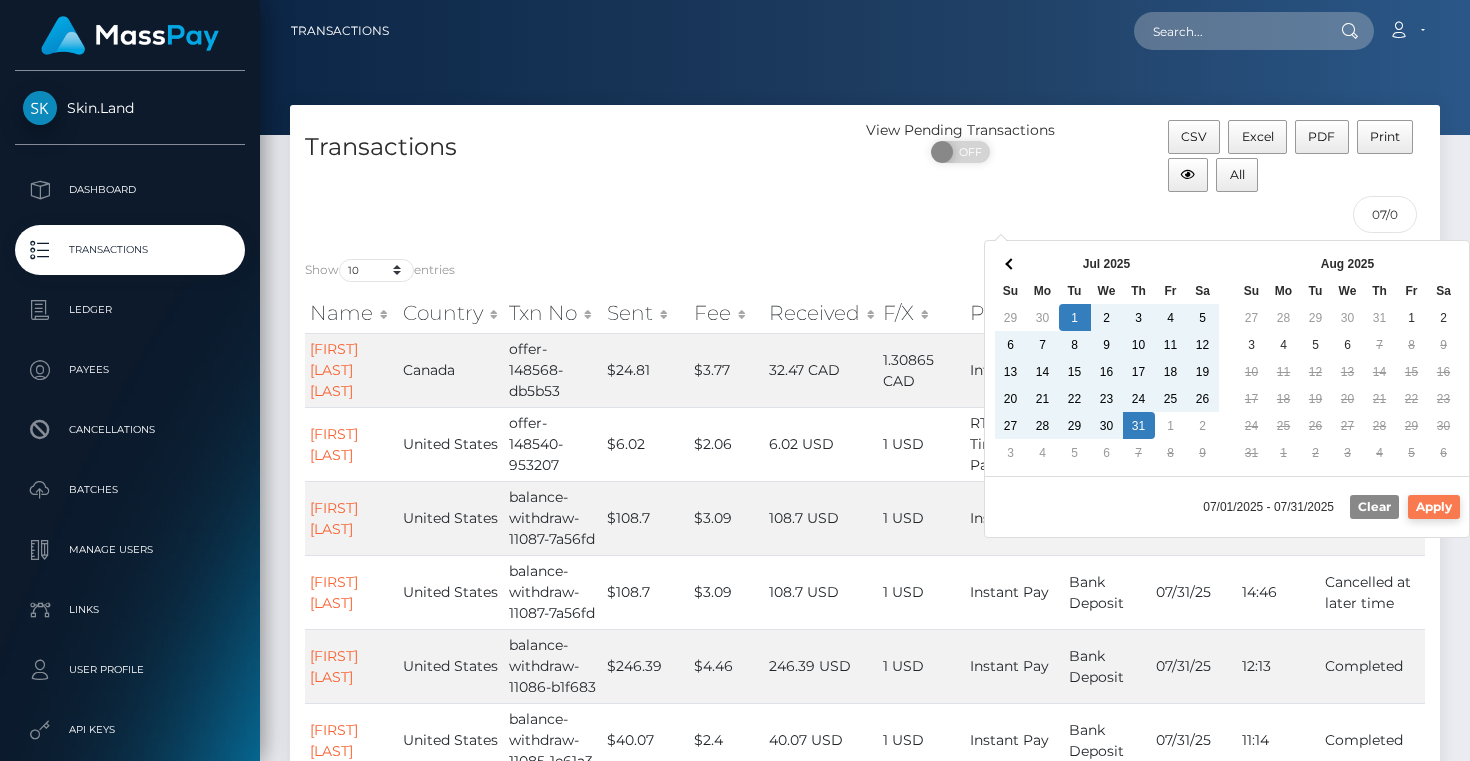 click on "Apply" at bounding box center [1434, 507] 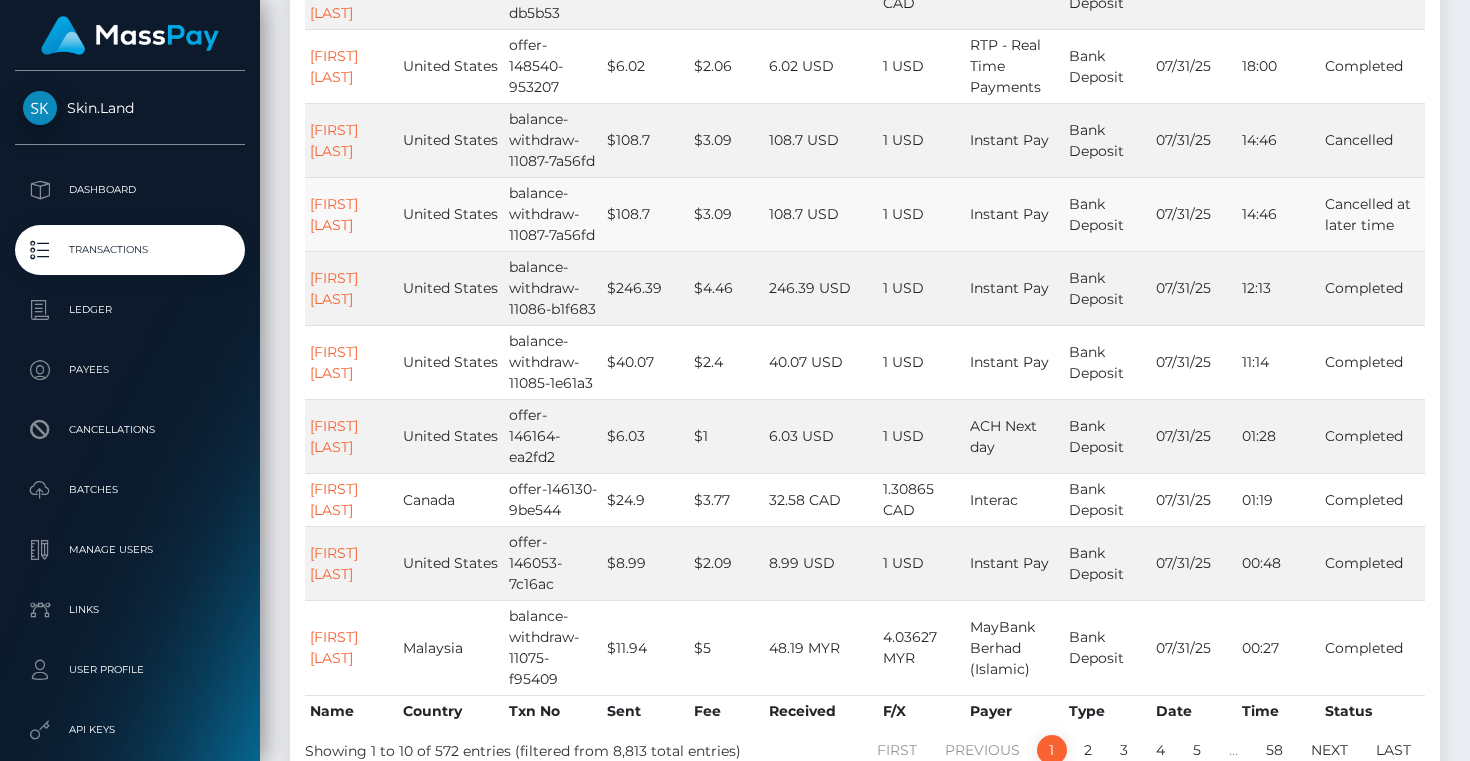 scroll, scrollTop: 492, scrollLeft: 0, axis: vertical 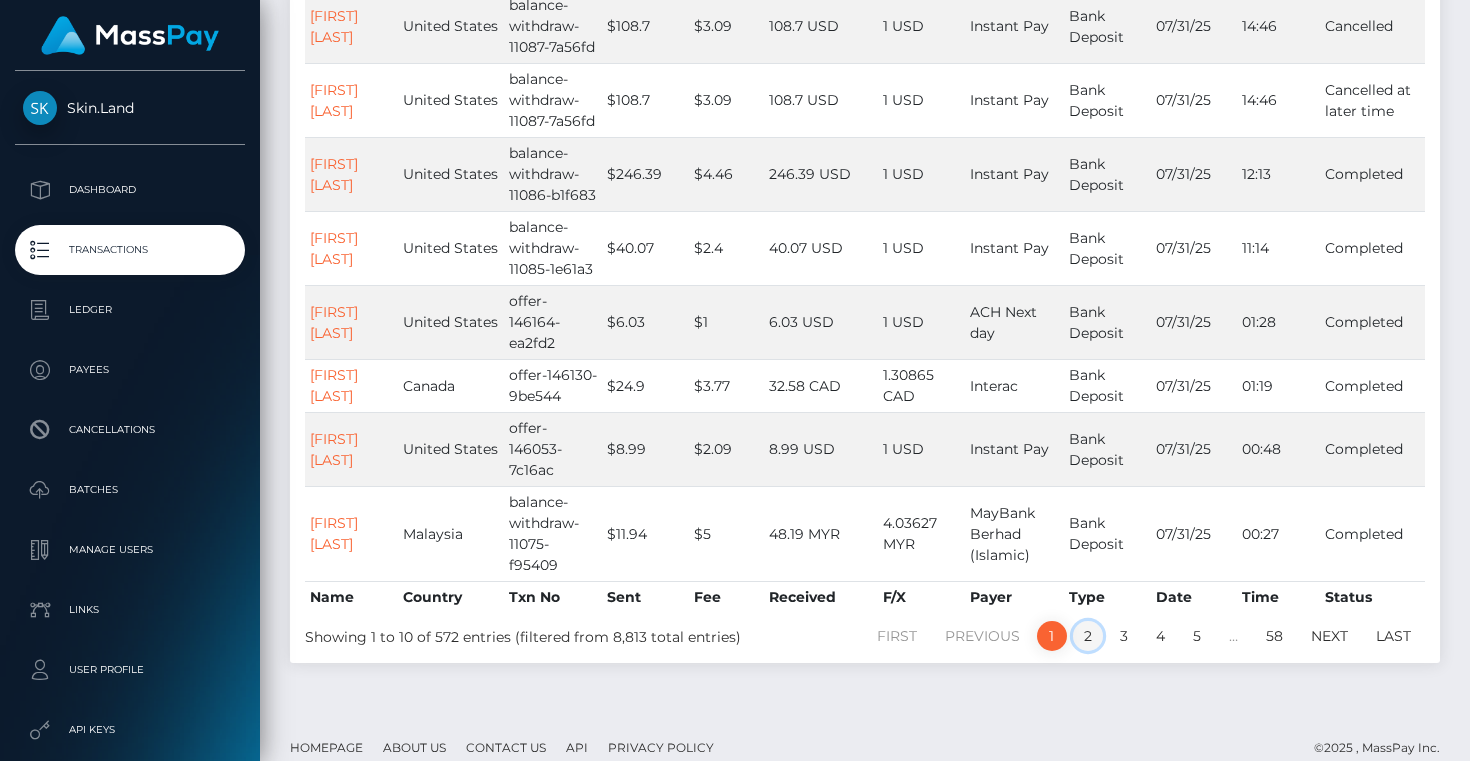 click on "2" at bounding box center [1088, 636] 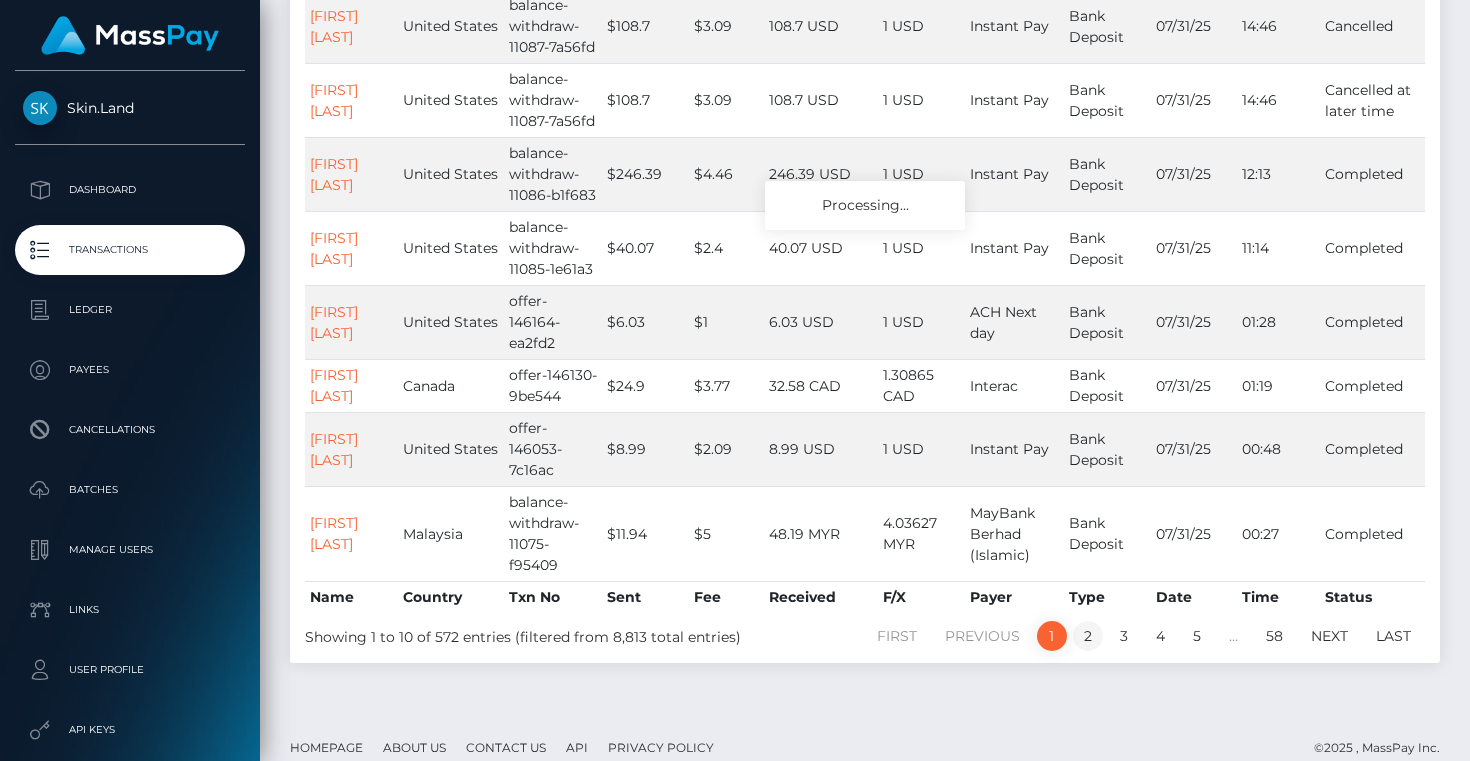 scroll, scrollTop: 648, scrollLeft: 0, axis: vertical 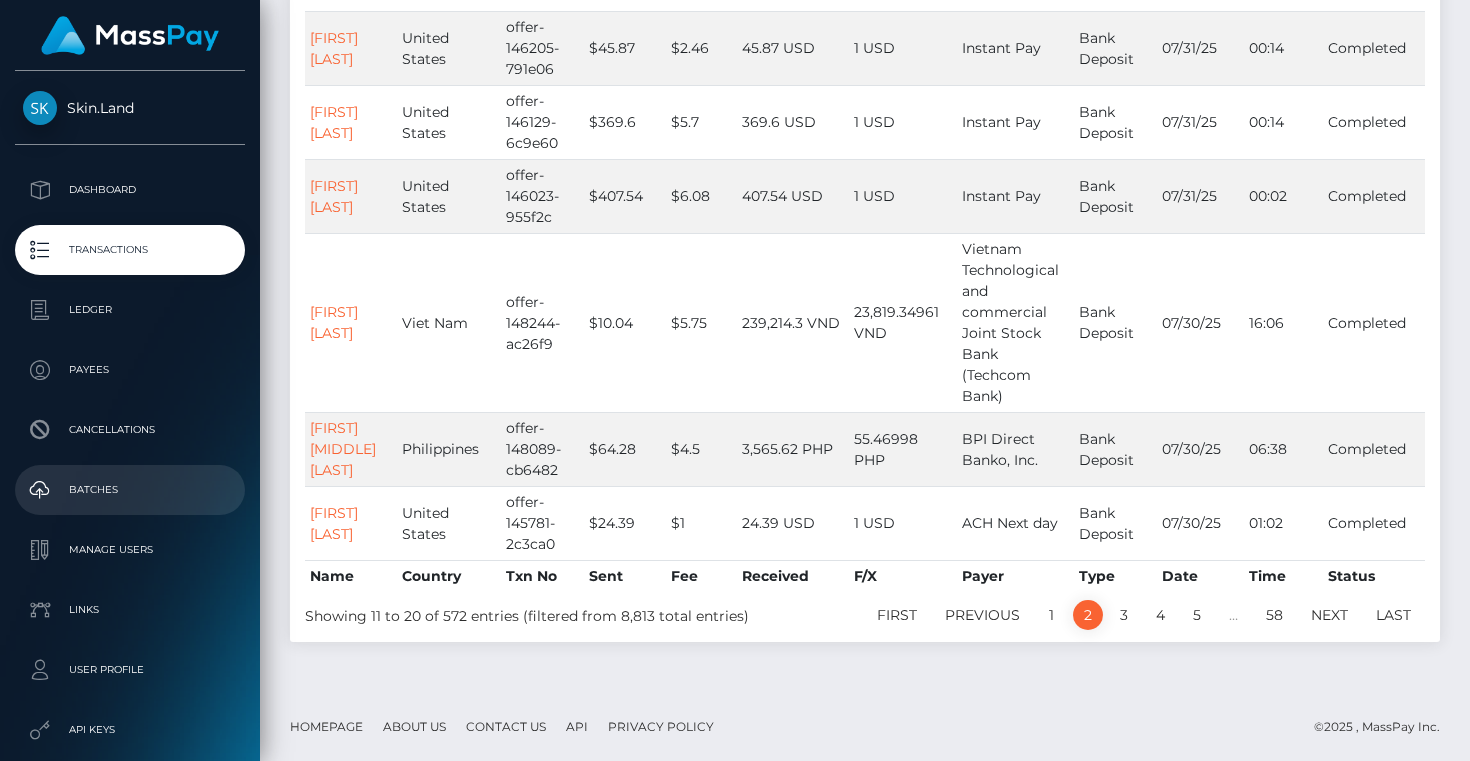 click on "Batches" at bounding box center [130, 490] 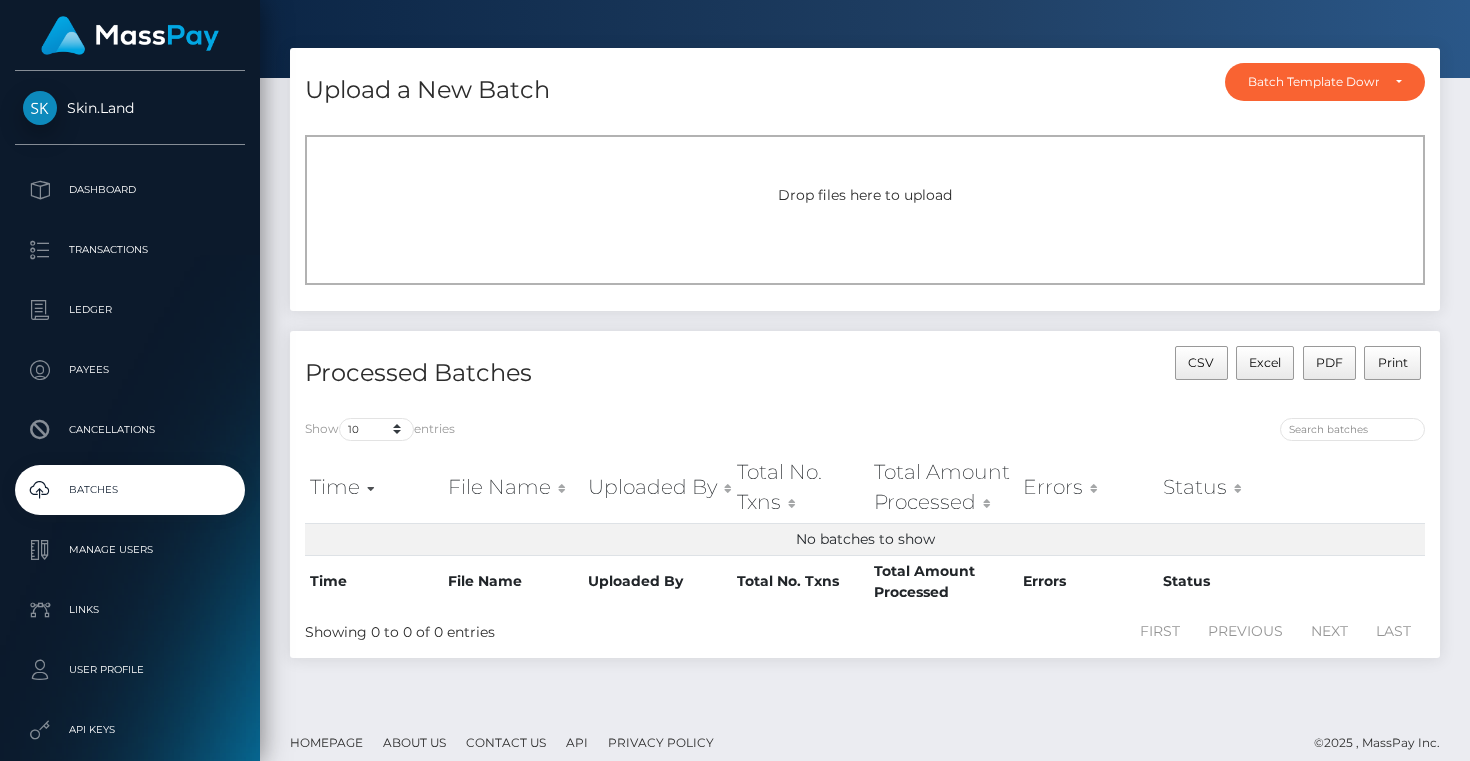 scroll, scrollTop: 55, scrollLeft: 0, axis: vertical 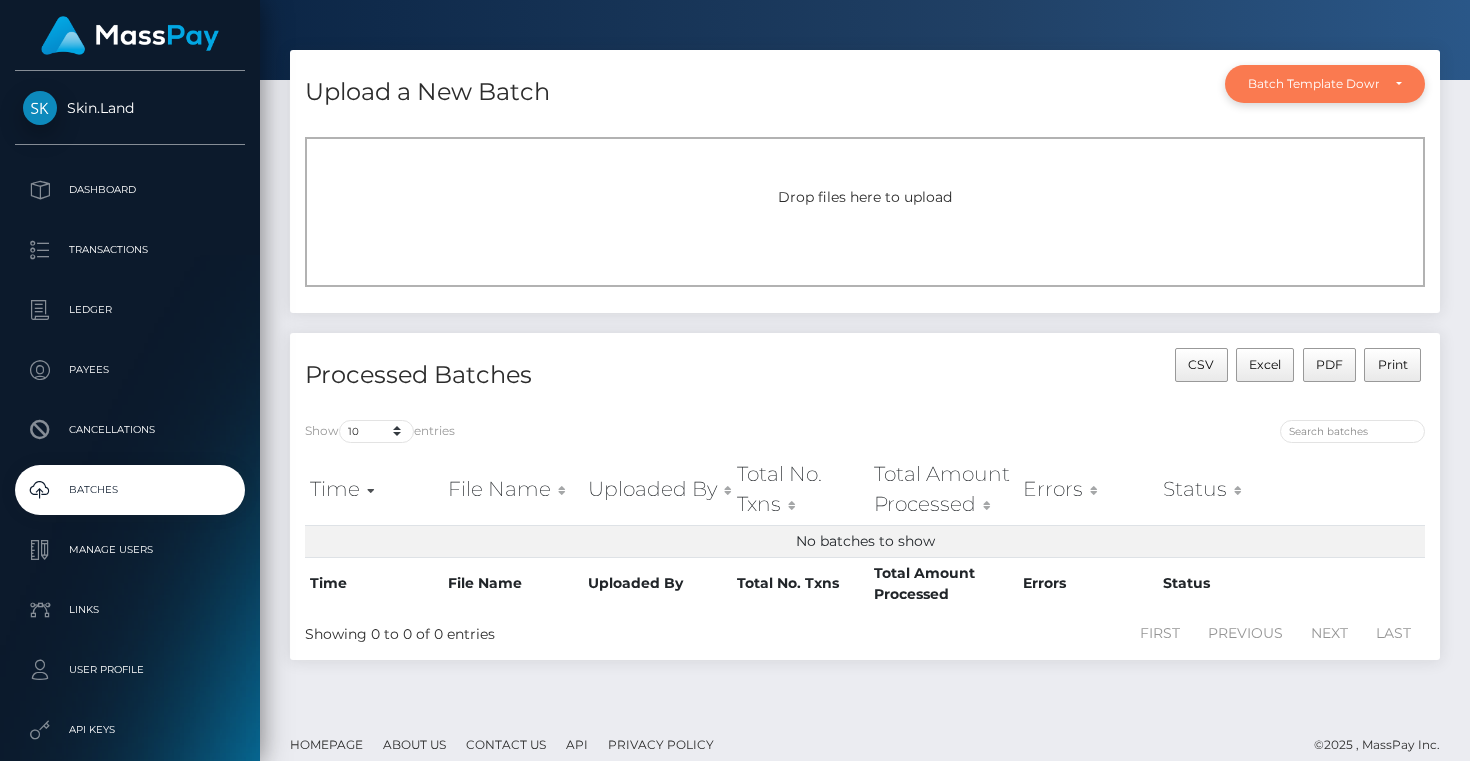 click on "Batch Template Download" at bounding box center (1325, 84) 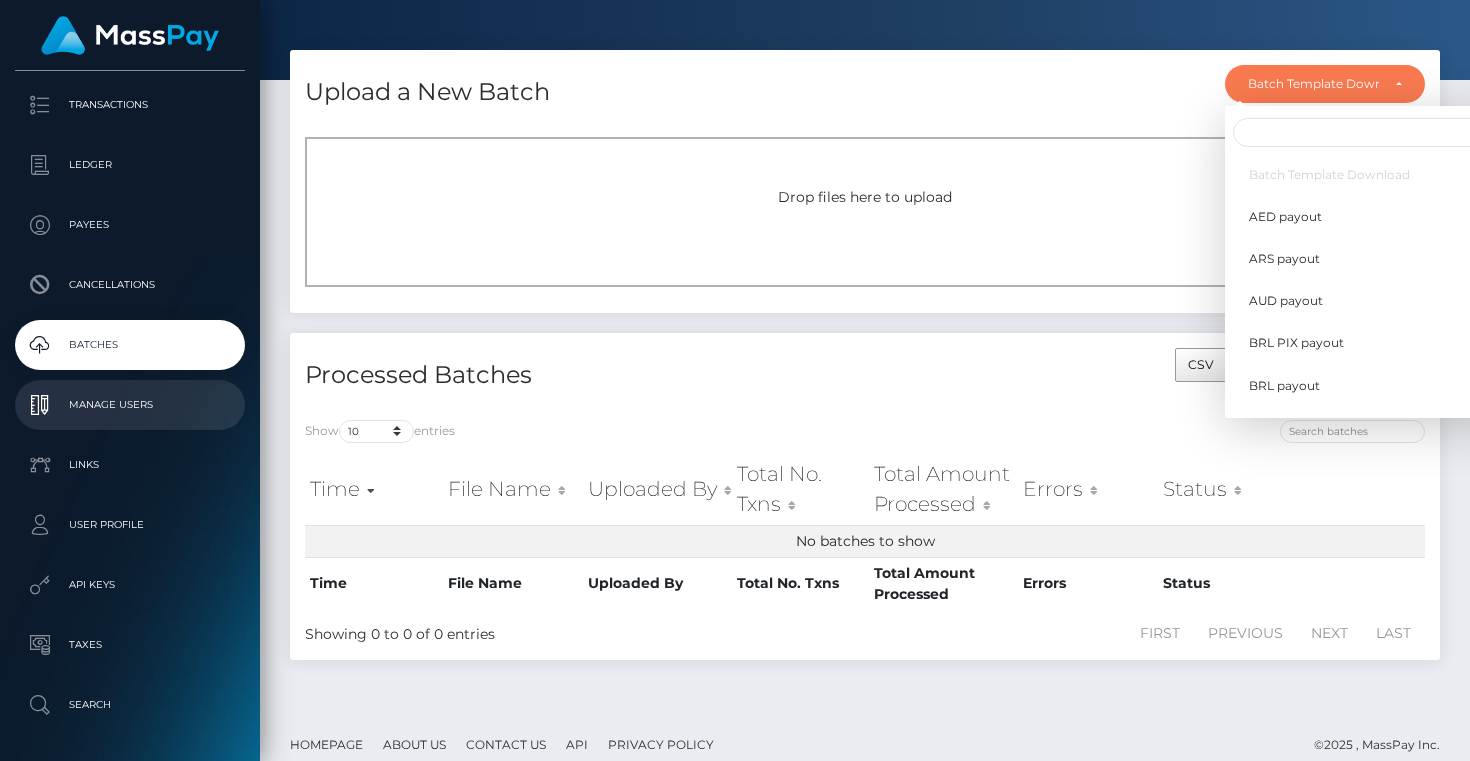 scroll, scrollTop: 0, scrollLeft: 0, axis: both 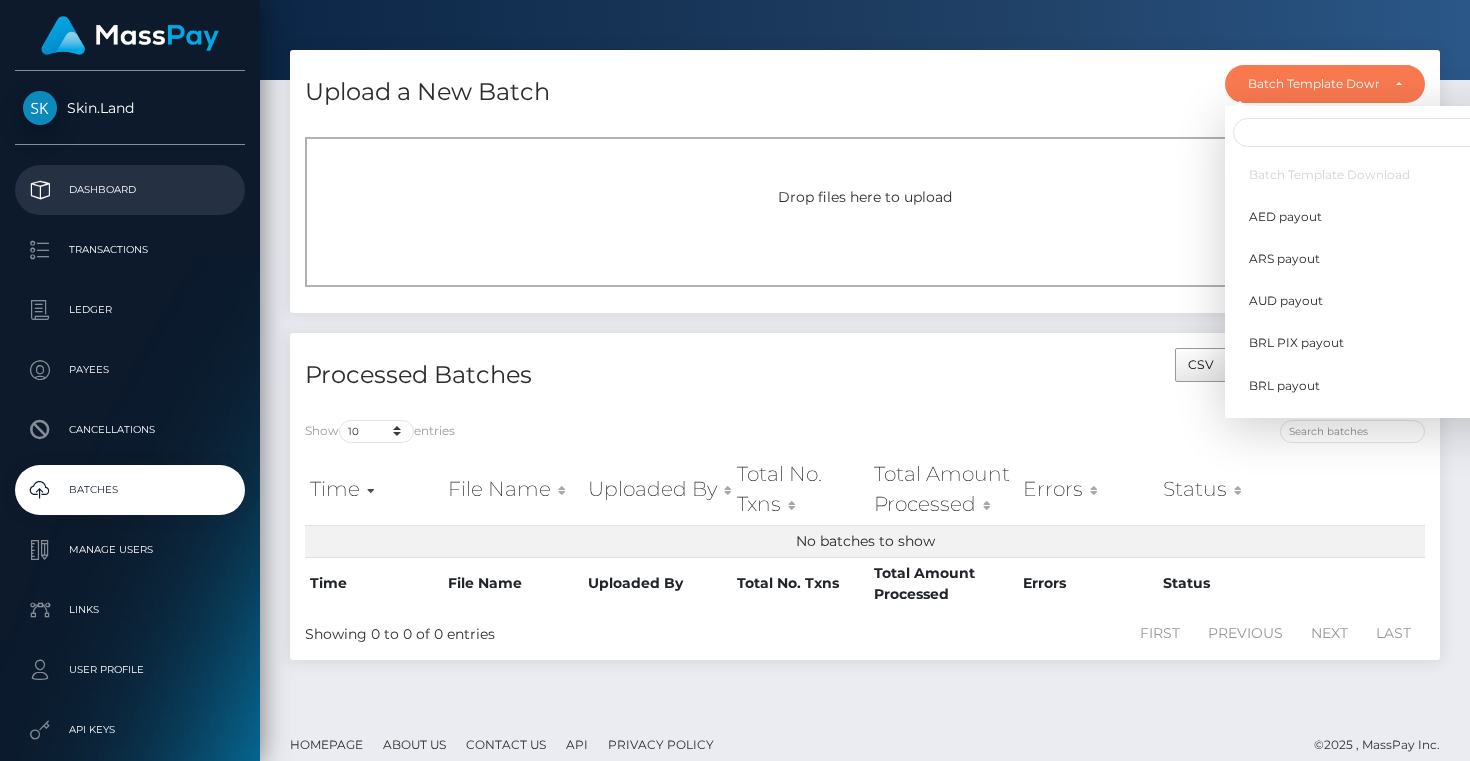 click on "Dashboard" at bounding box center (130, 190) 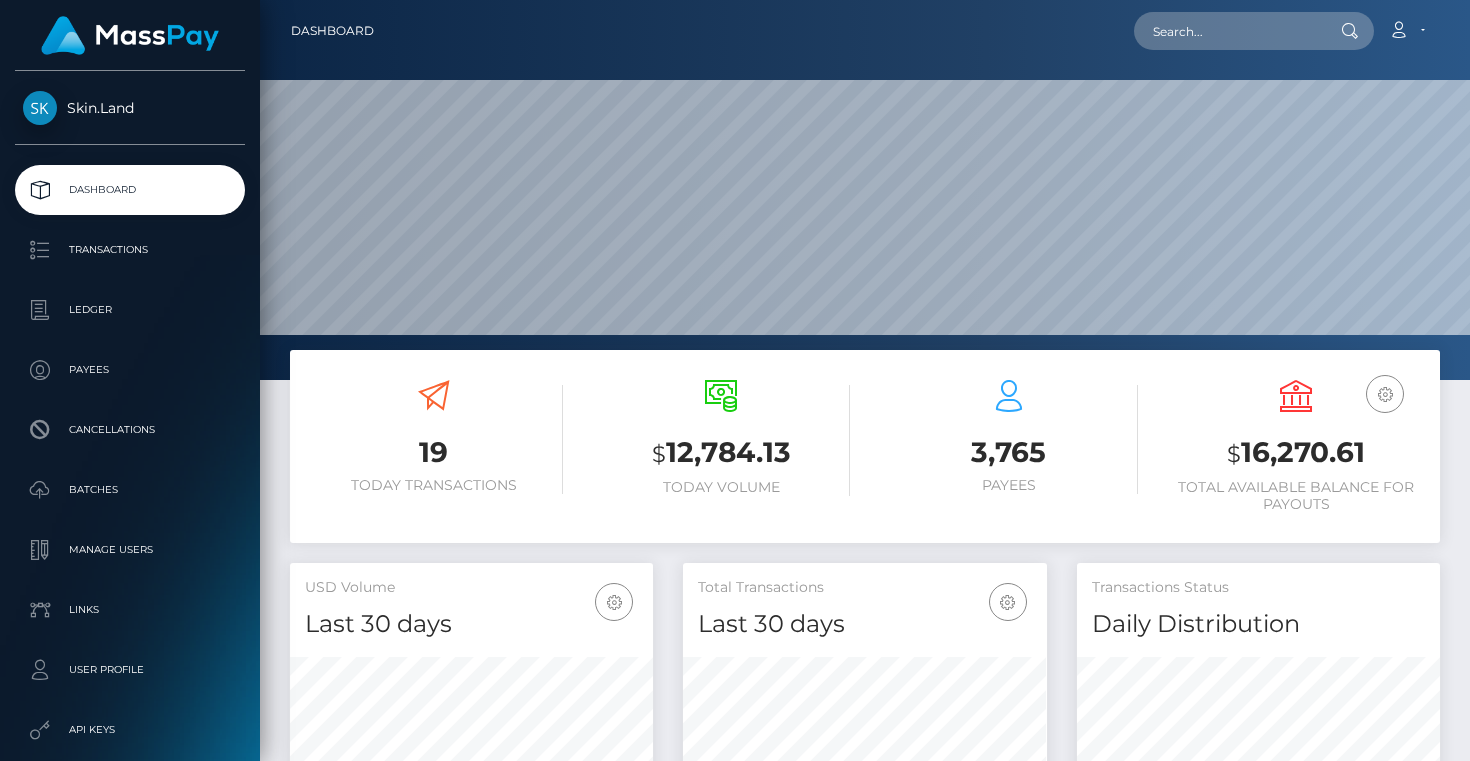 scroll, scrollTop: 0, scrollLeft: 0, axis: both 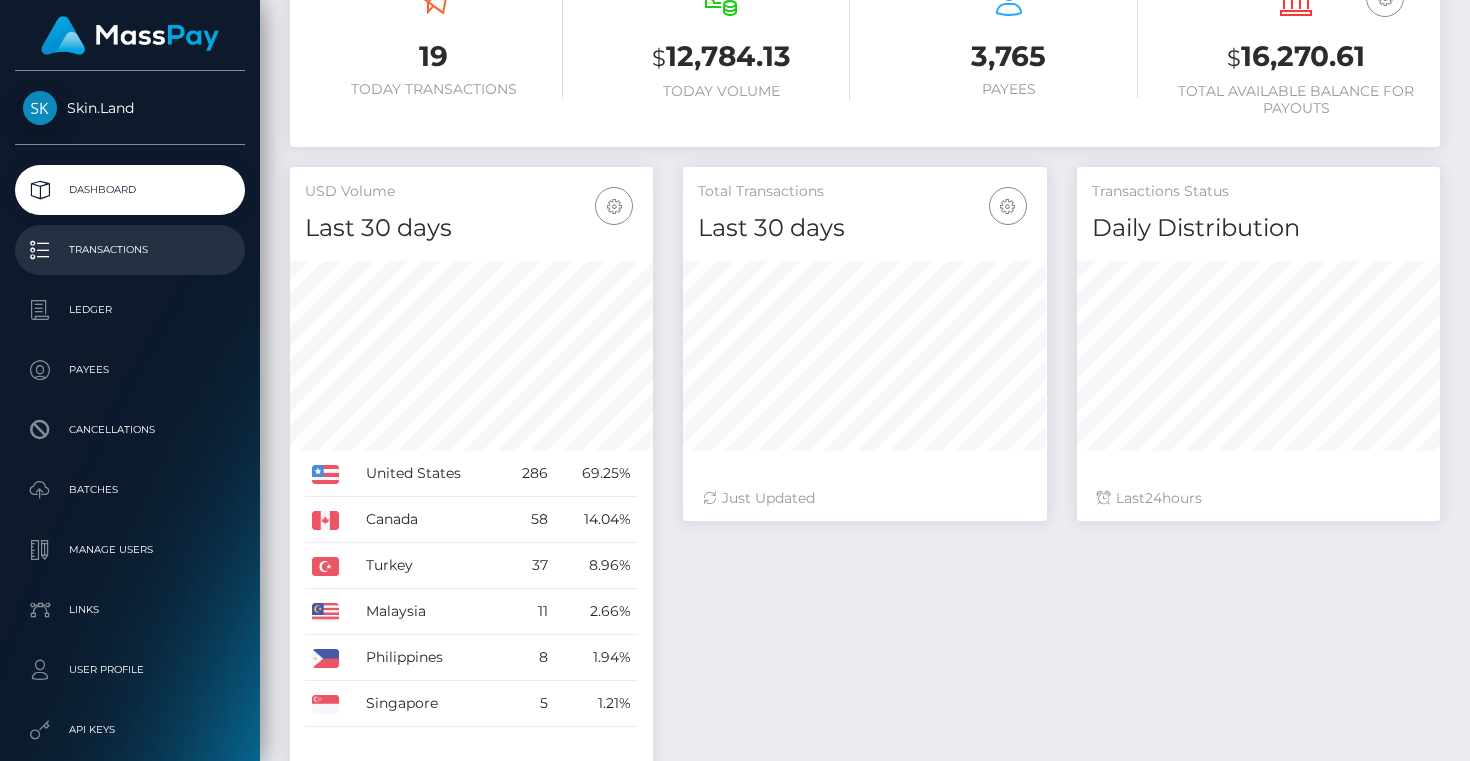 click on "Transactions" at bounding box center [130, 250] 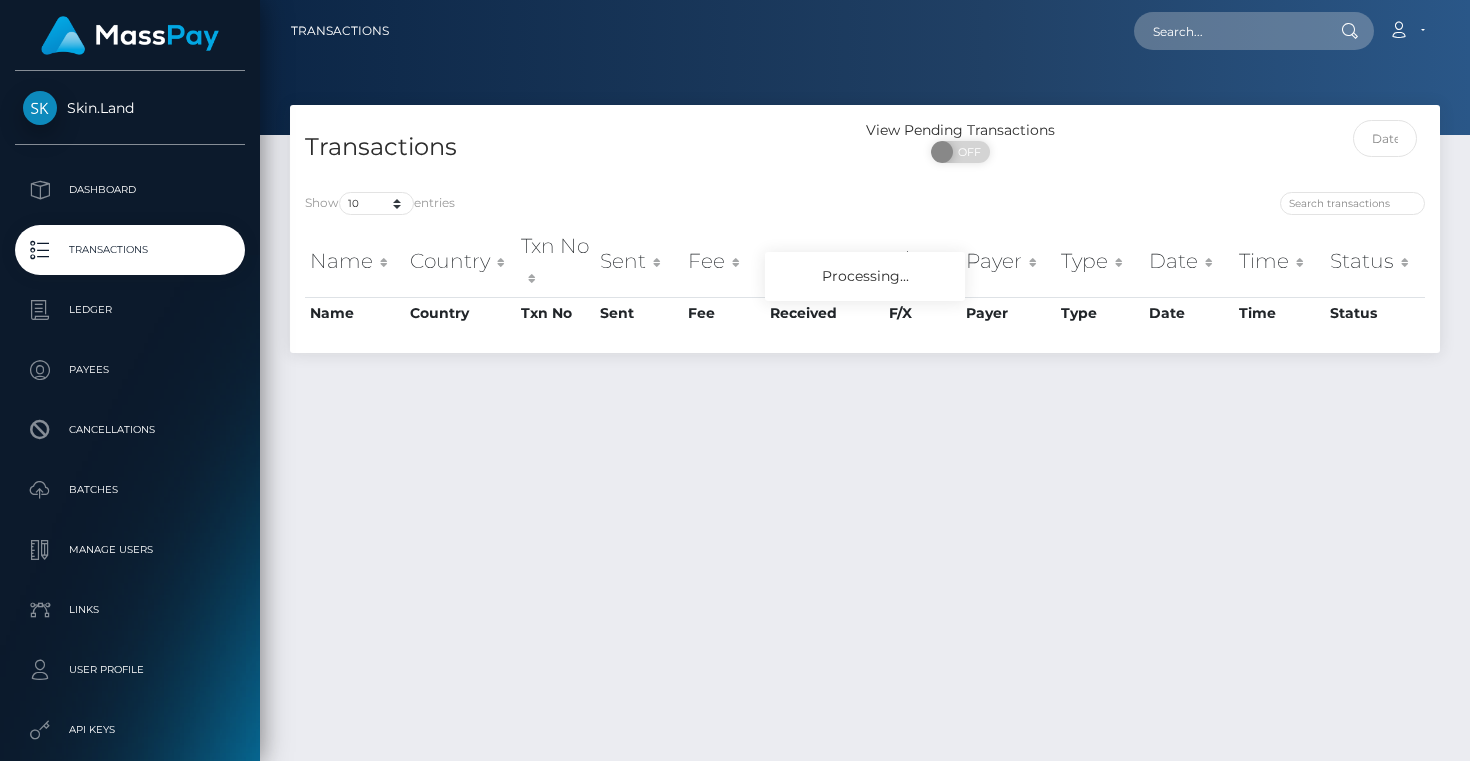 scroll, scrollTop: 0, scrollLeft: 0, axis: both 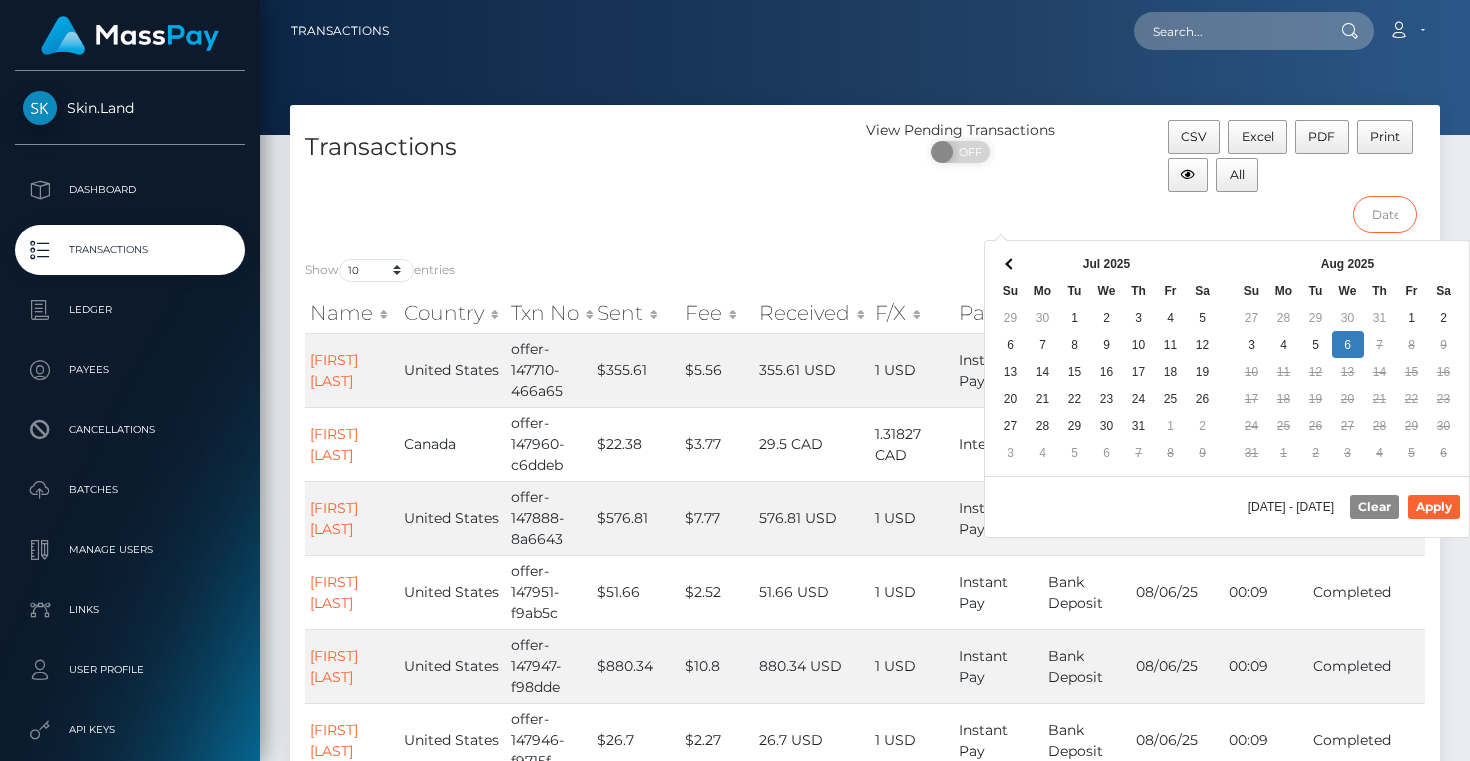 click at bounding box center (1385, 214) 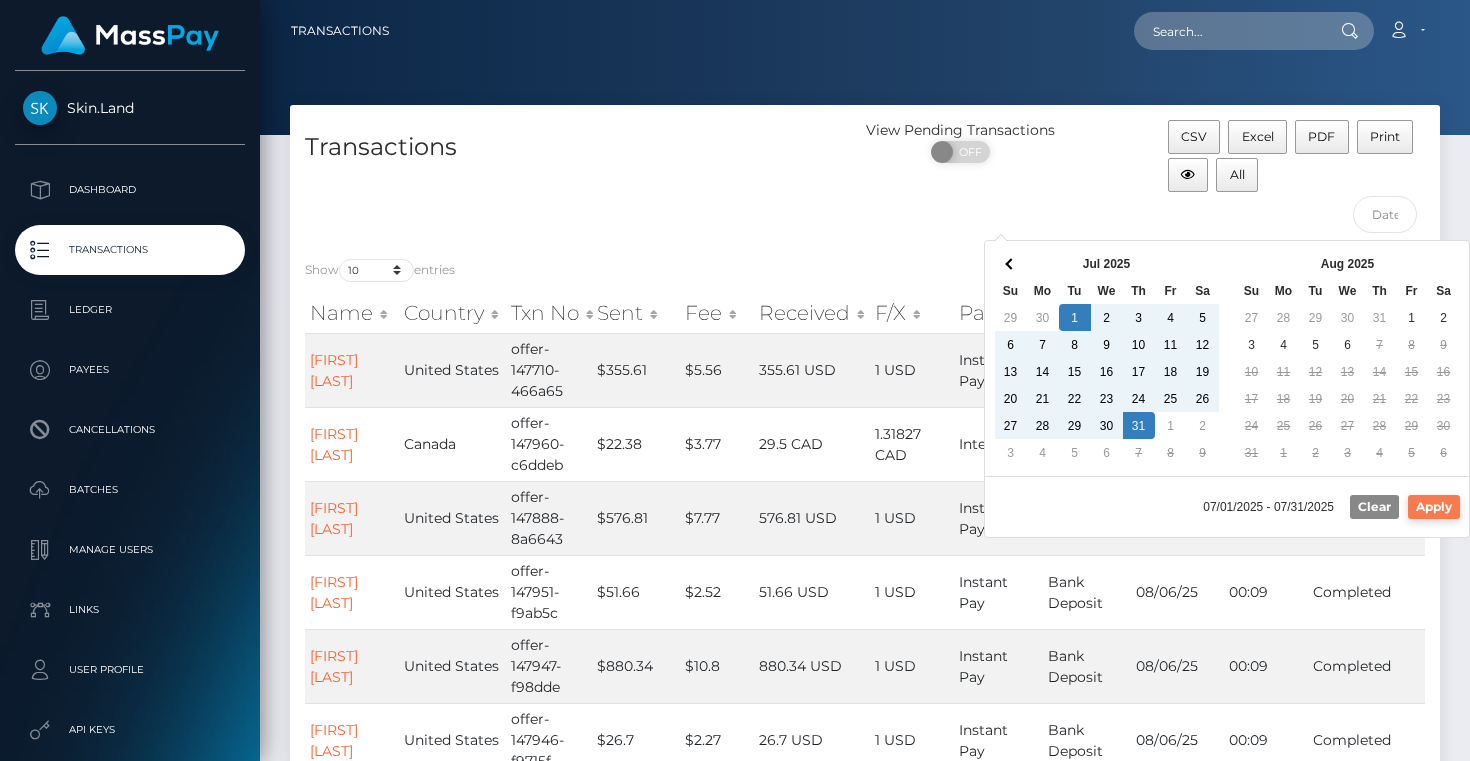 click on "Apply" at bounding box center (1434, 507) 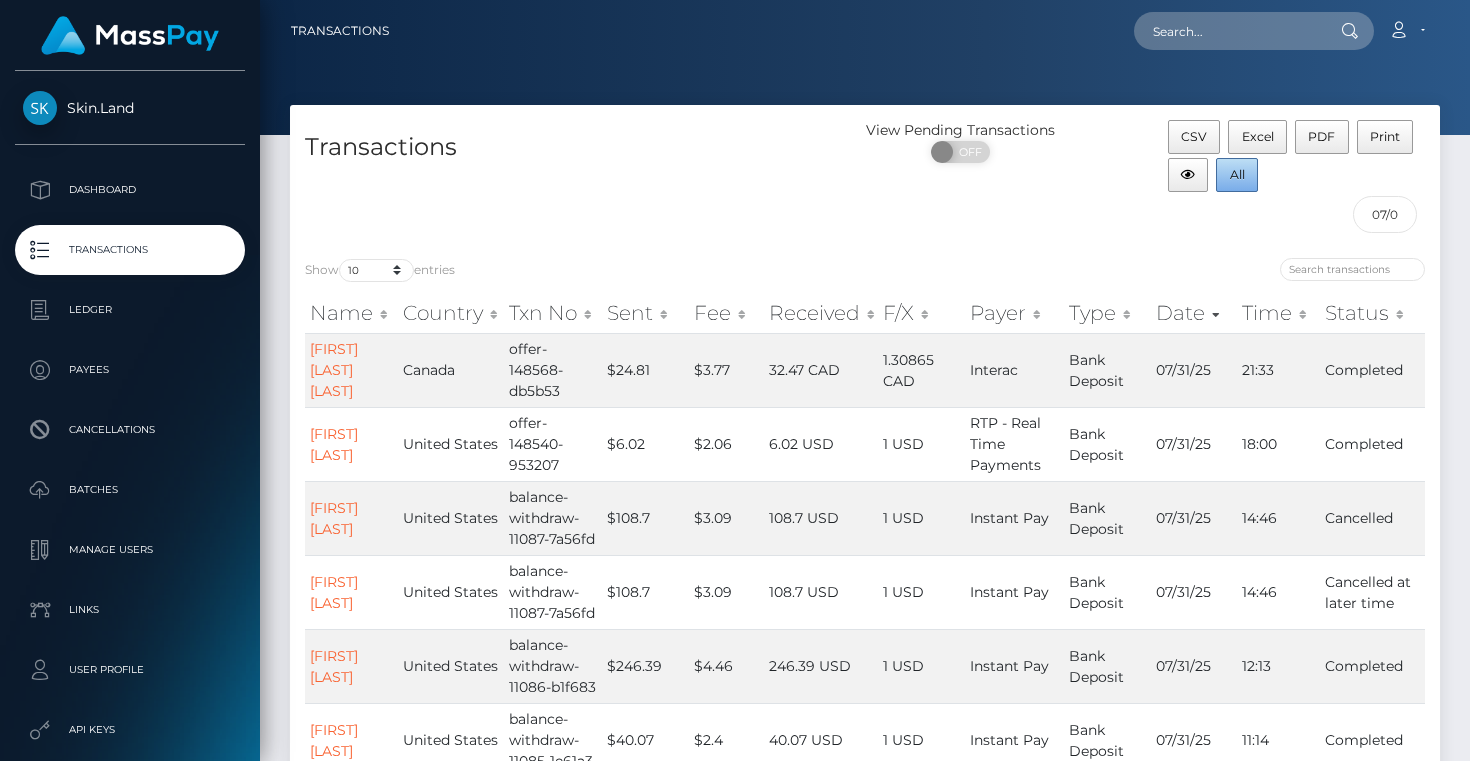click on "All" at bounding box center (1237, 174) 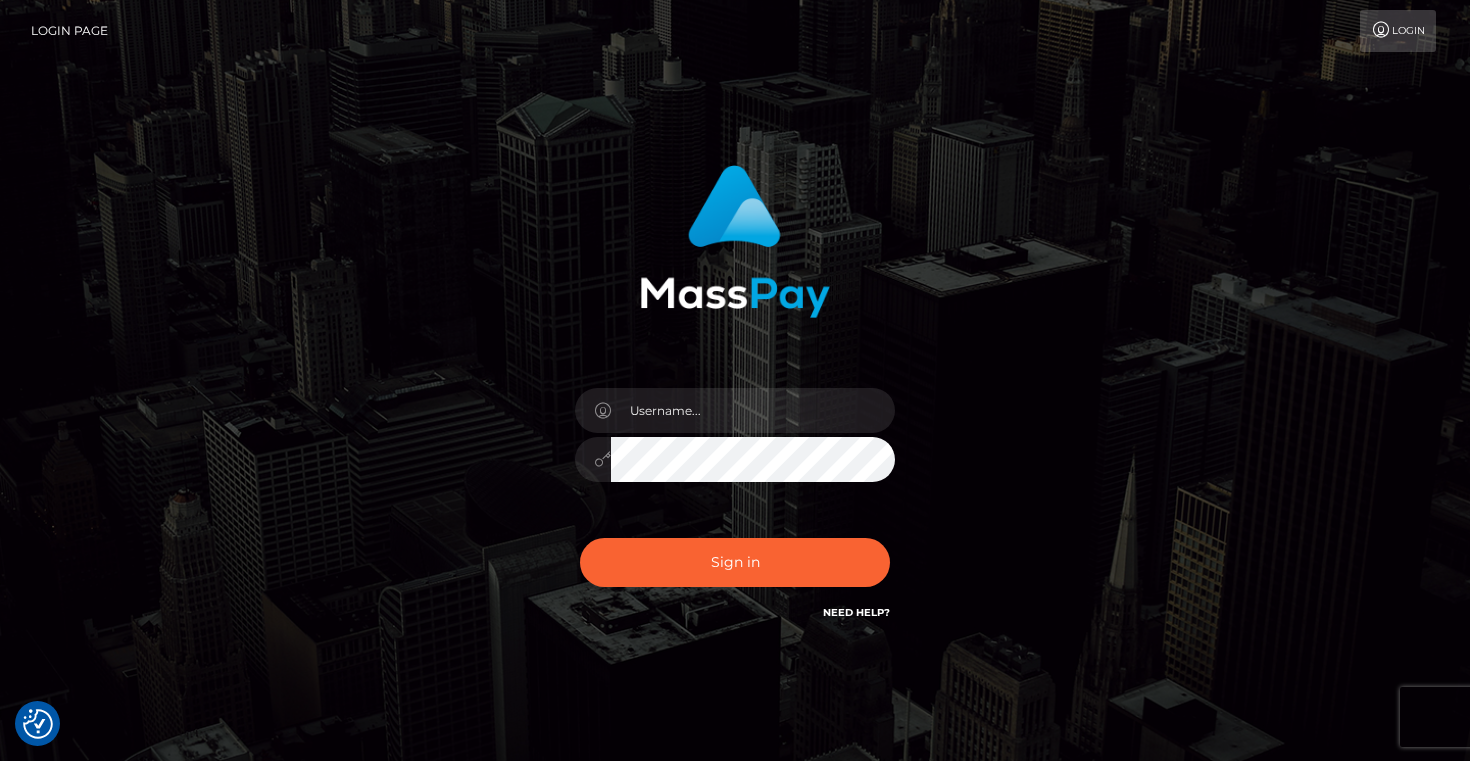 scroll, scrollTop: 0, scrollLeft: 0, axis: both 